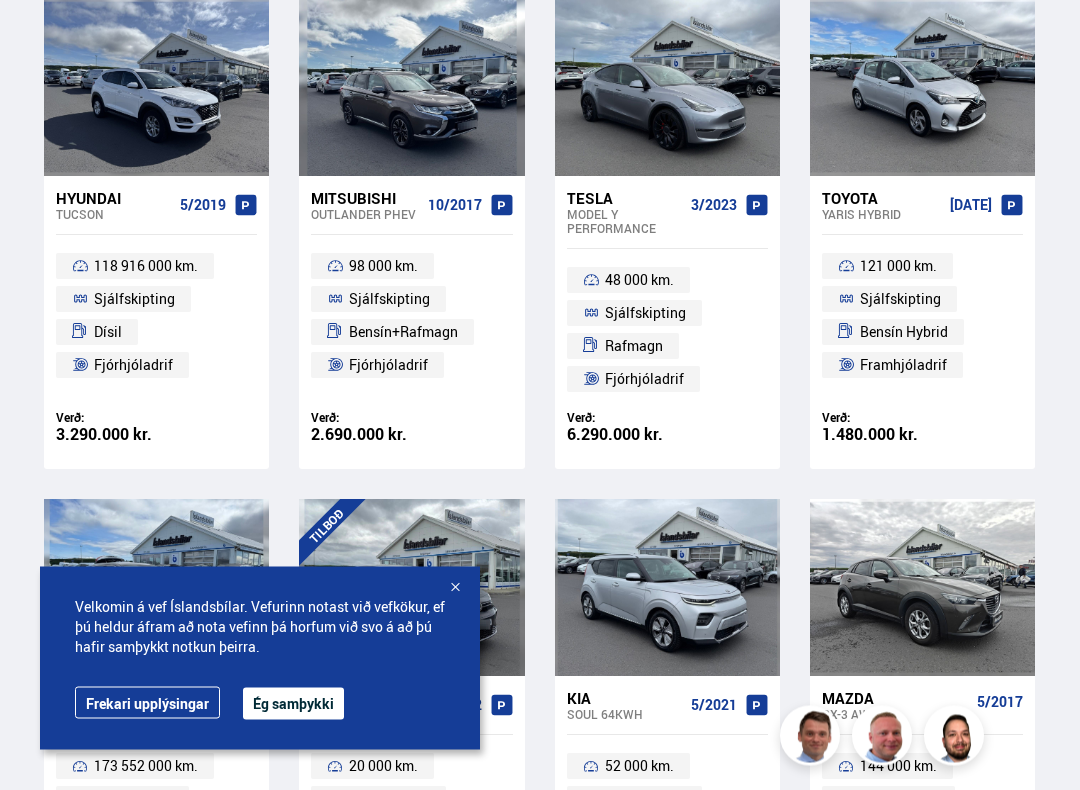 scroll, scrollTop: 877, scrollLeft: 0, axis: vertical 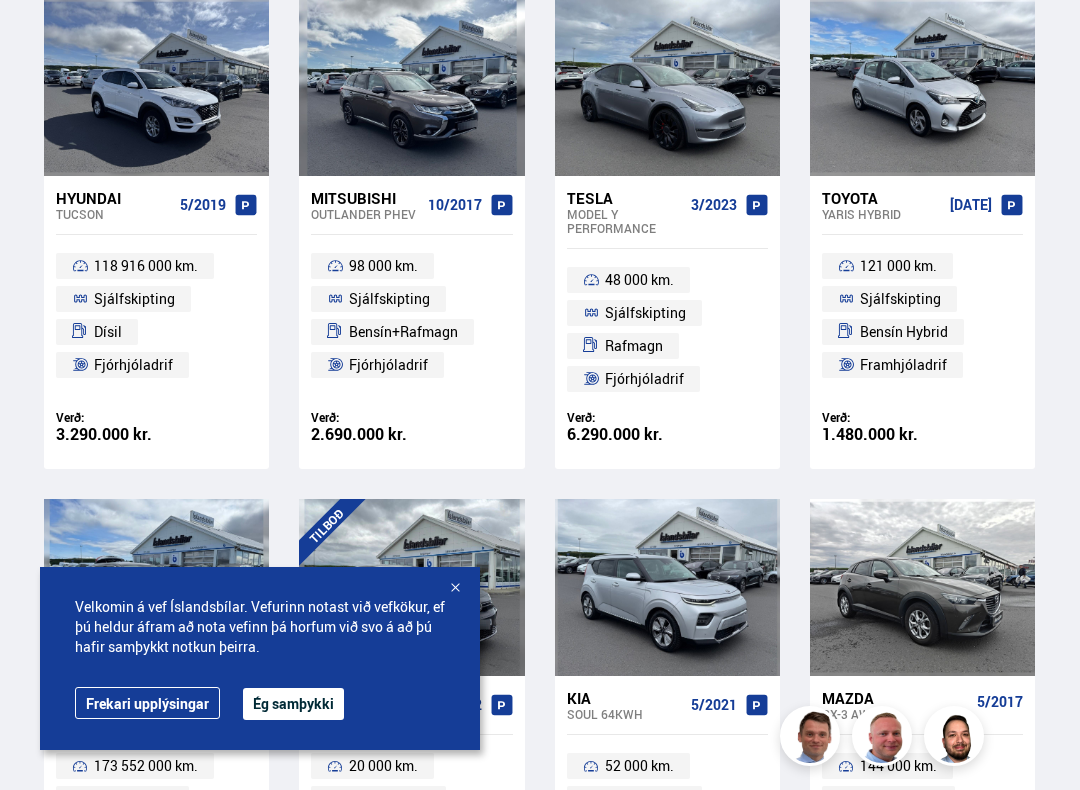 click on "Verð:" at bounding box center (922, 417) 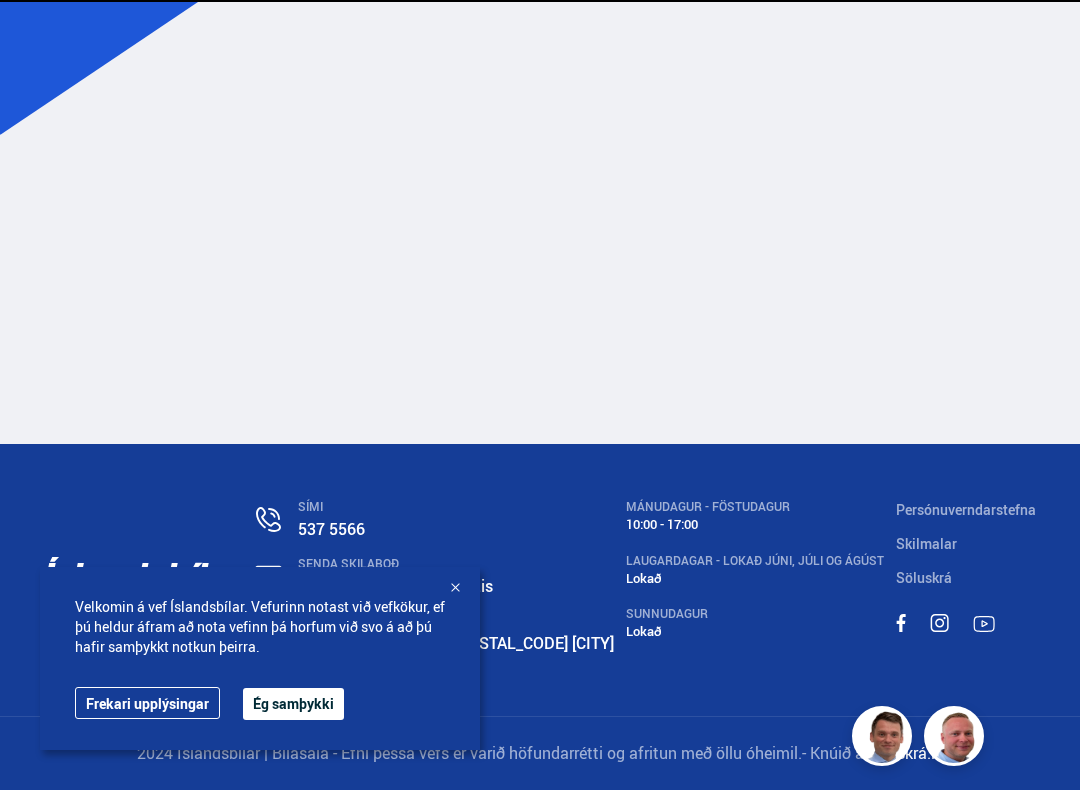scroll, scrollTop: 0, scrollLeft: 0, axis: both 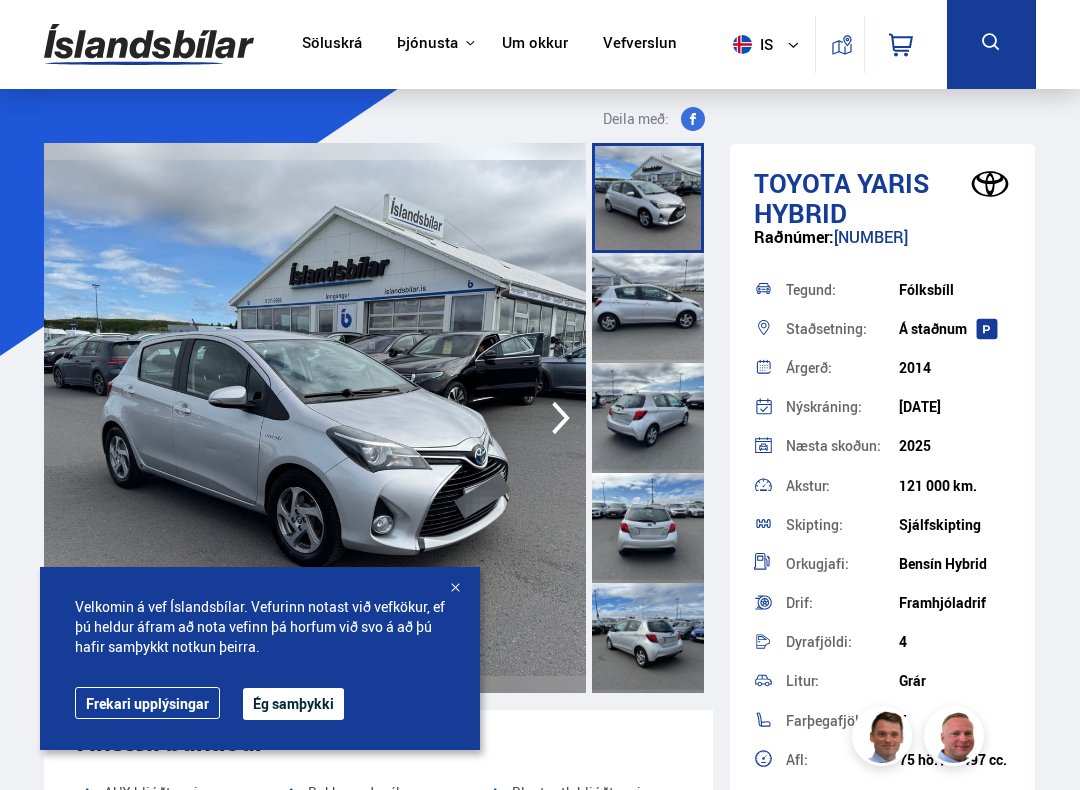 click on "Ég samþykki" at bounding box center (293, 704) 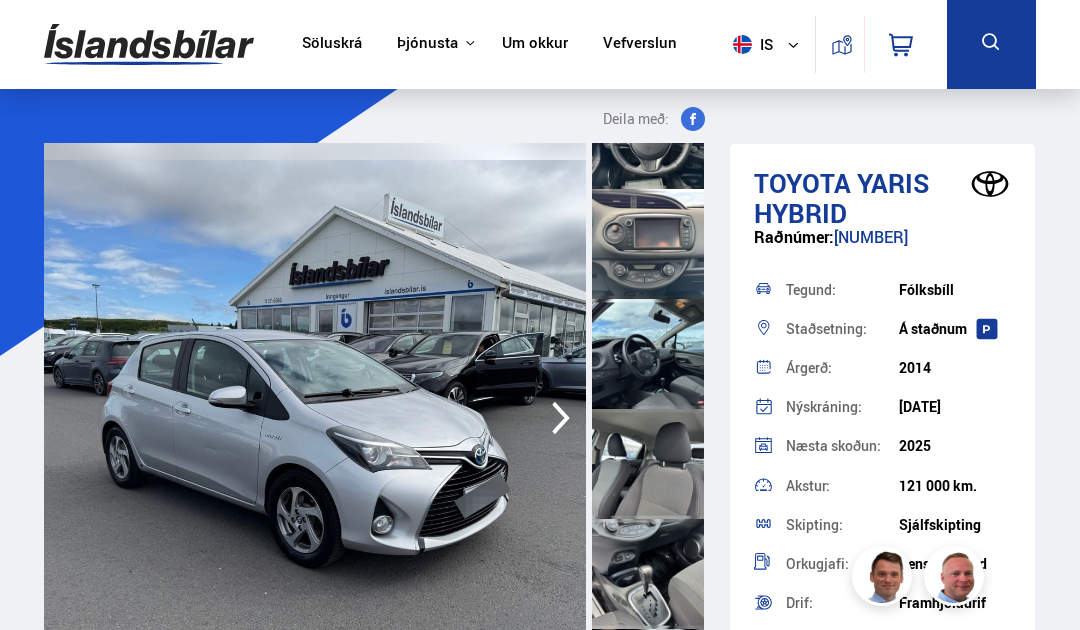 scroll, scrollTop: 1055, scrollLeft: 0, axis: vertical 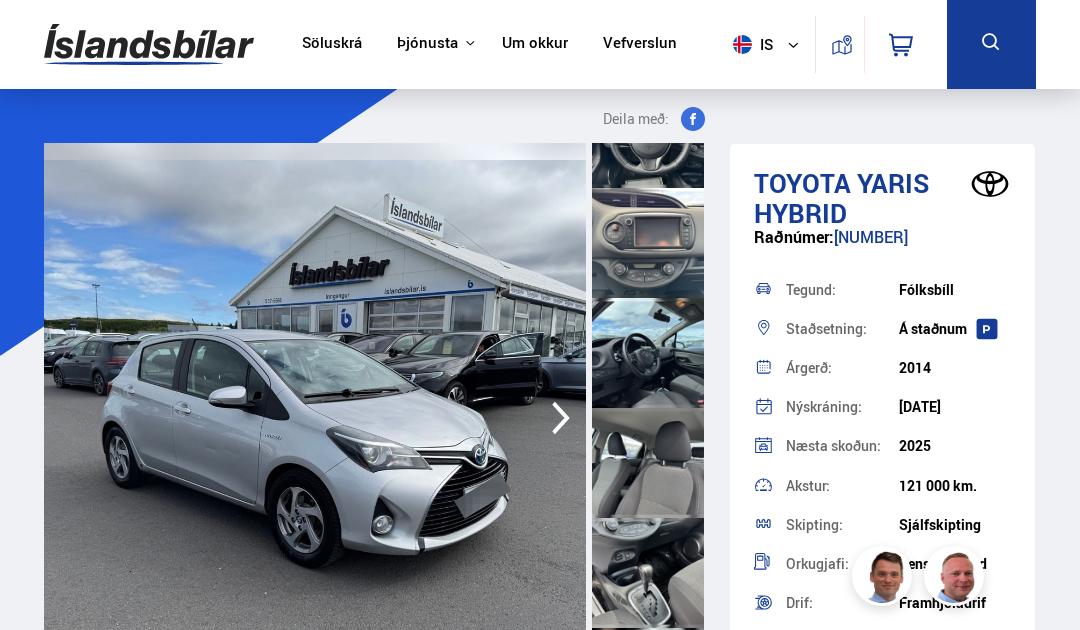 click on "Söluskrá" at bounding box center (332, 44) 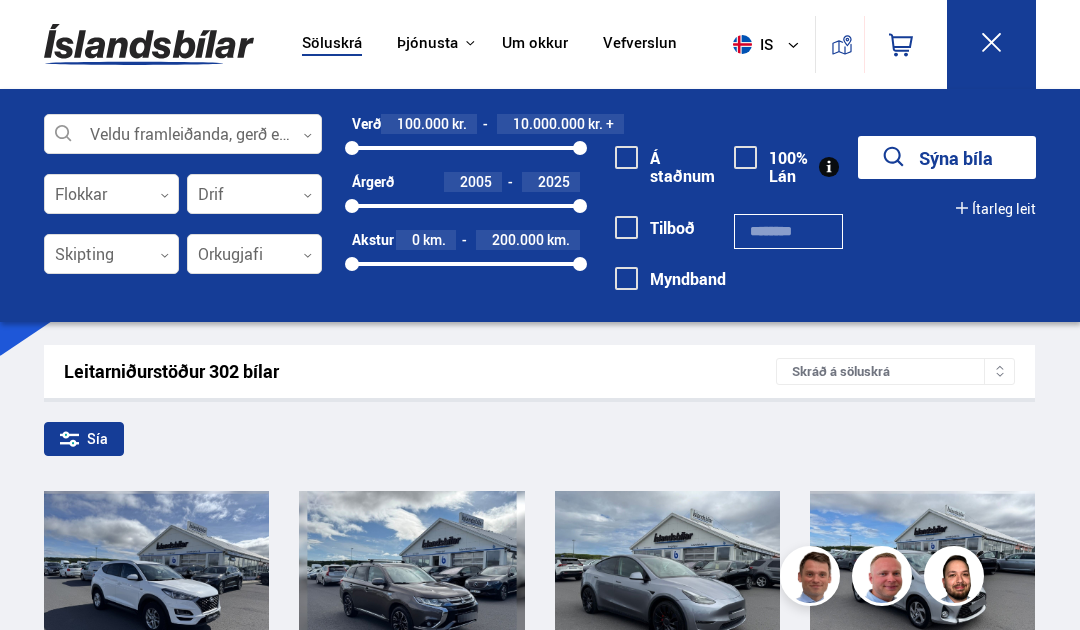 click on "Veldu framleiðanda, gerð eða eiginleika 0   Flokkar 0   Drif 0   Skipting 0   Orkugjafi 0   Verð   100.000   kr.   10.000.000   kr.
+
100000 10000000   Árgerð   2005     2025       2005 2025   Akstur   0   km.   200.000   km.     0 200000
Á staðnum
Tilboð
Myndband
100% Lán
Sýna  bíla
Ítarleg leit
Litur 0   Dyrafjöldi 0   Farþegafjöldi 0   Dekkstærð, í.   12   ''   48   ''     12 48   Vél   50   cc.   10.000   cc.     50 10000   Hestöfl   50   hö.   600   hö.     50 600   CO2   0   gr/km.   500   gr/km.     0 500" at bounding box center (540, 215) 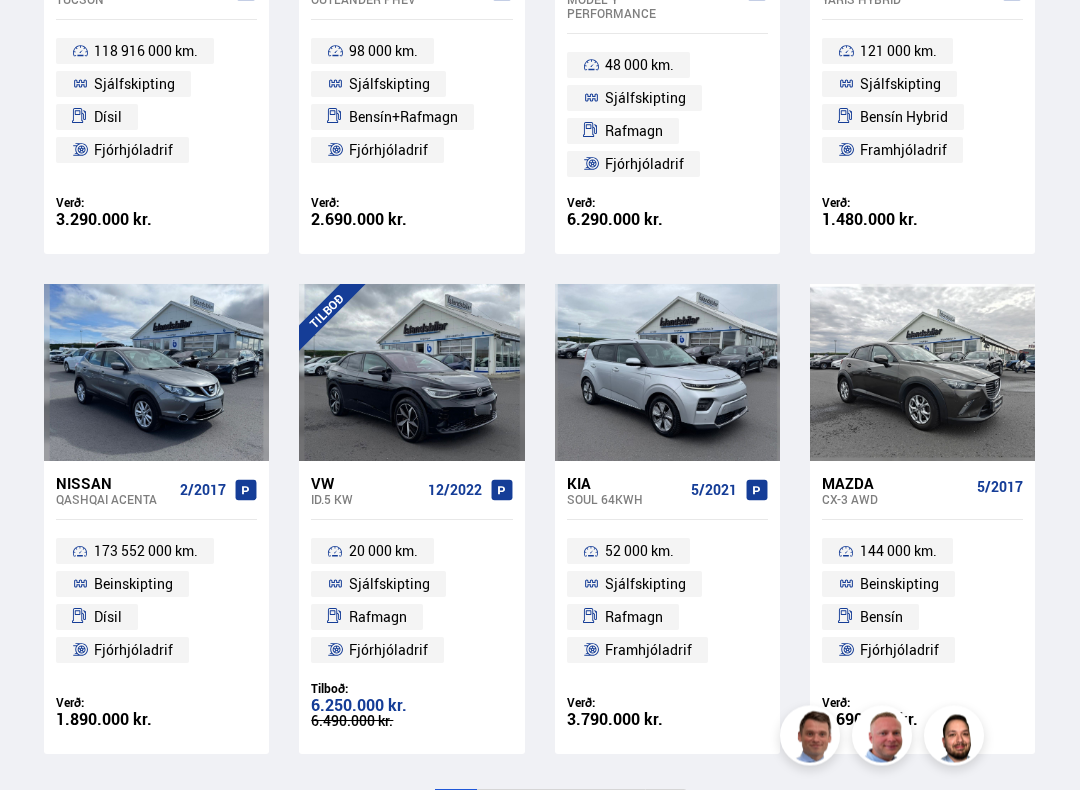 scroll, scrollTop: 1092, scrollLeft: 0, axis: vertical 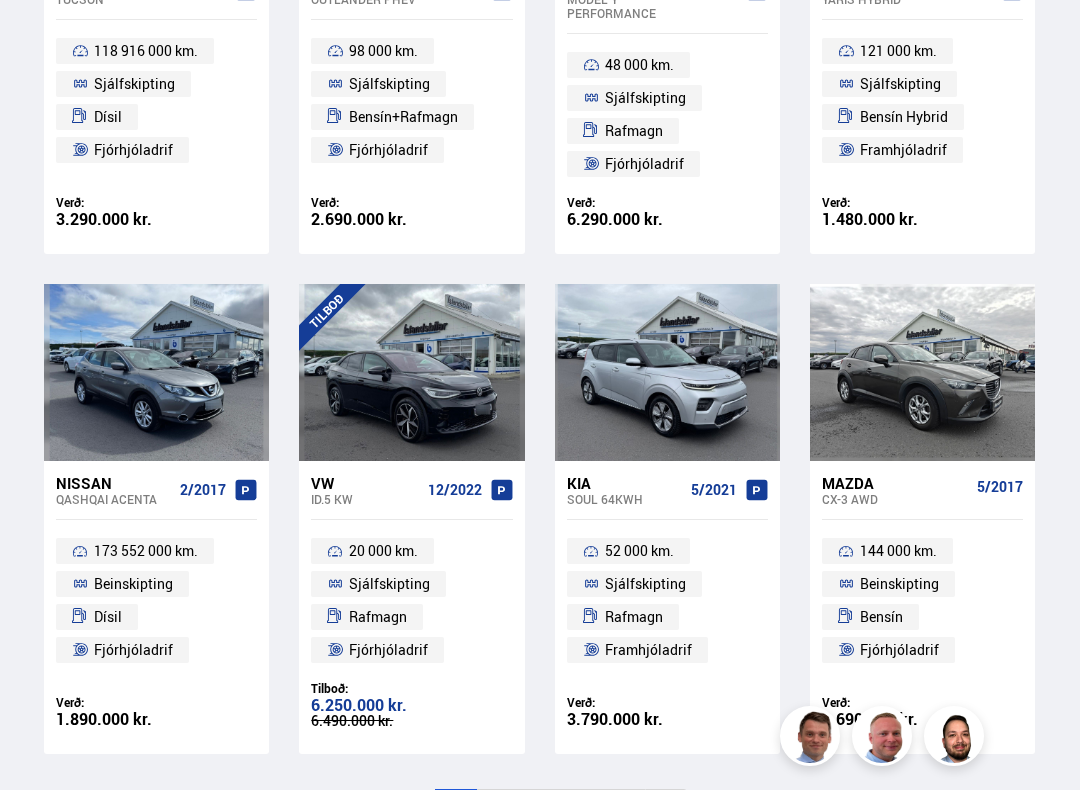 click on "[NUMBER] km.
Beinskipting
Bensín
Fjórhjóladrif" at bounding box center [922, 600] 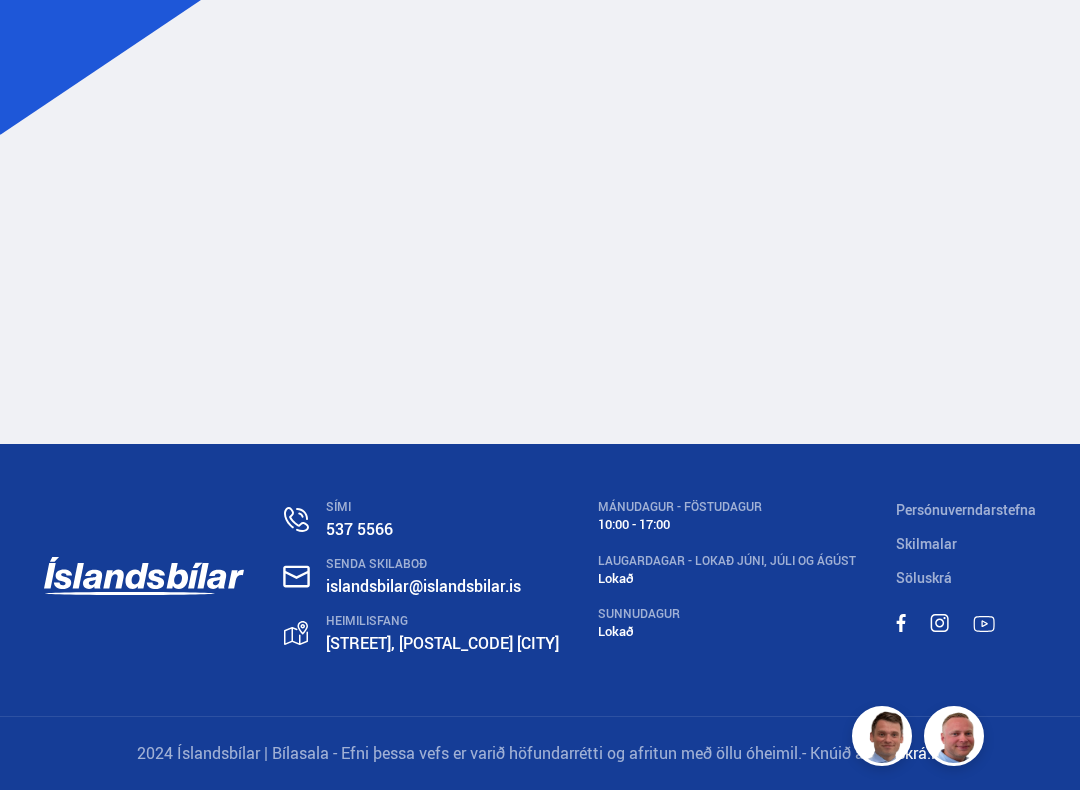scroll, scrollTop: 0, scrollLeft: 0, axis: both 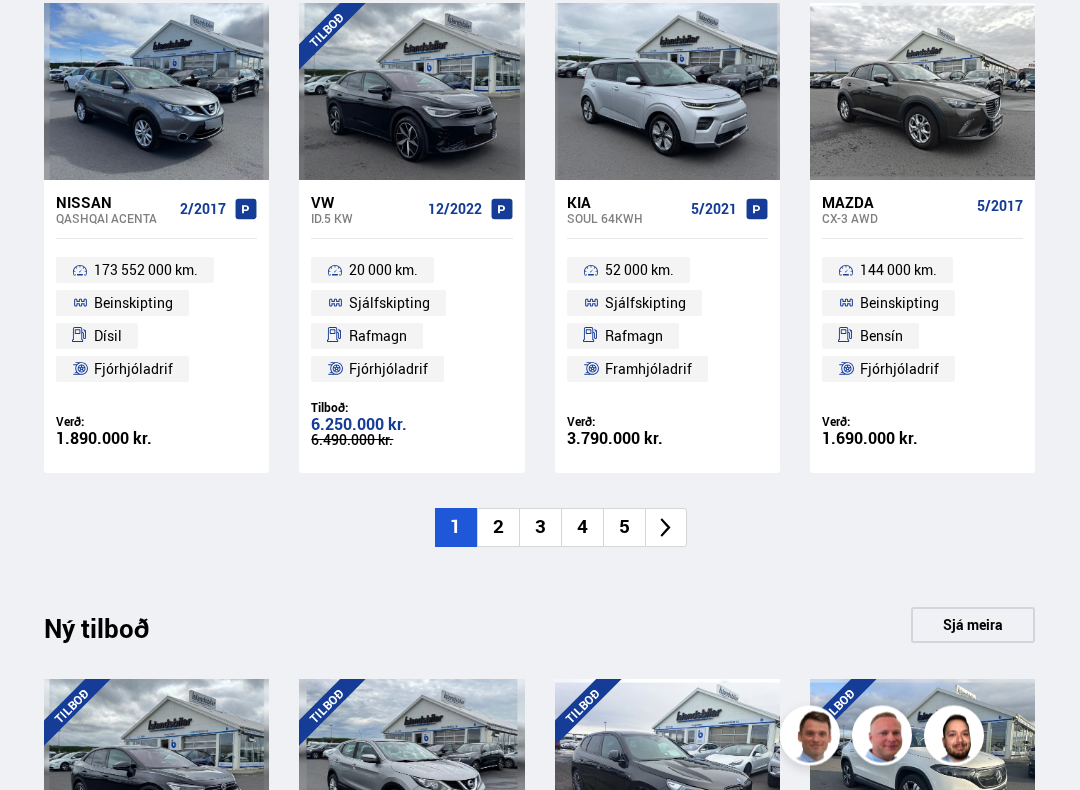 click on "2" at bounding box center (498, 528) 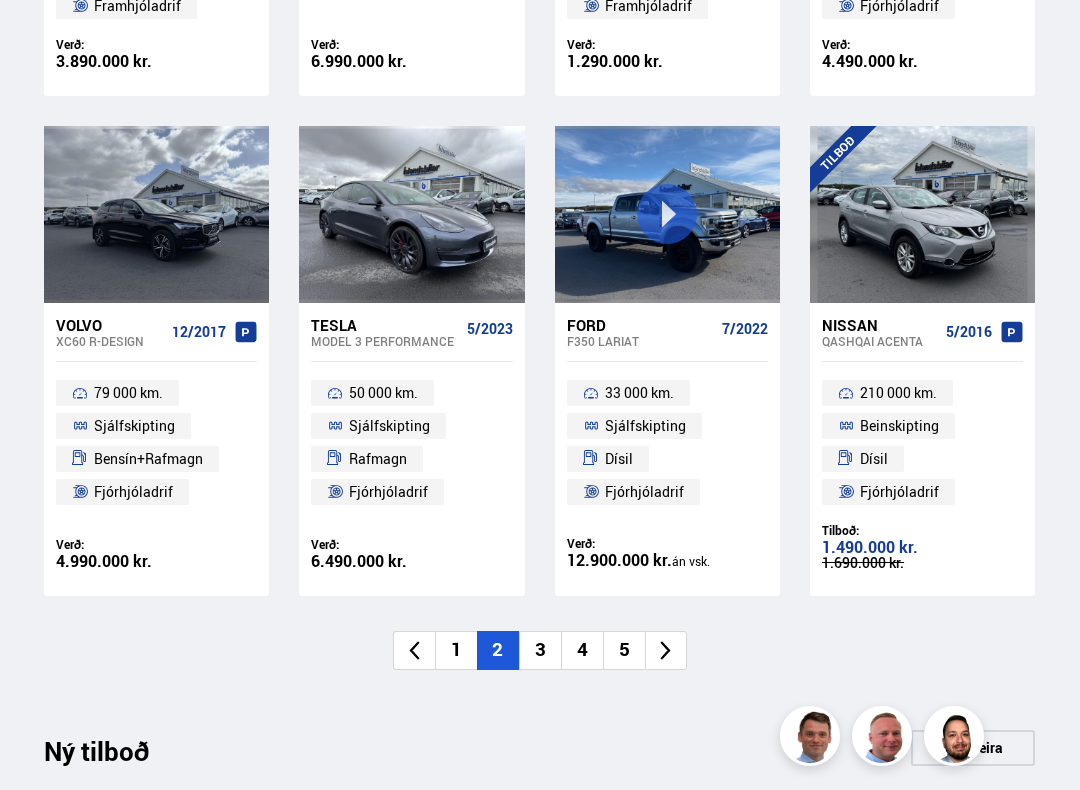 scroll, scrollTop: 1250, scrollLeft: 0, axis: vertical 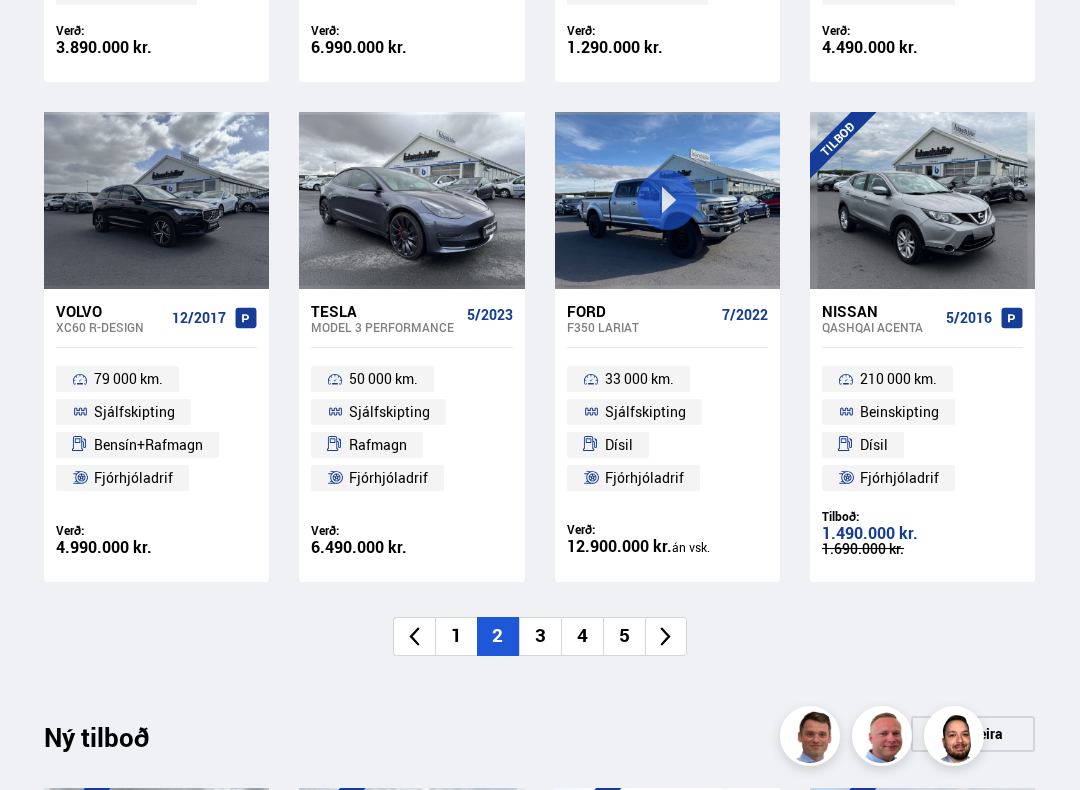 click on "3" at bounding box center [540, 636] 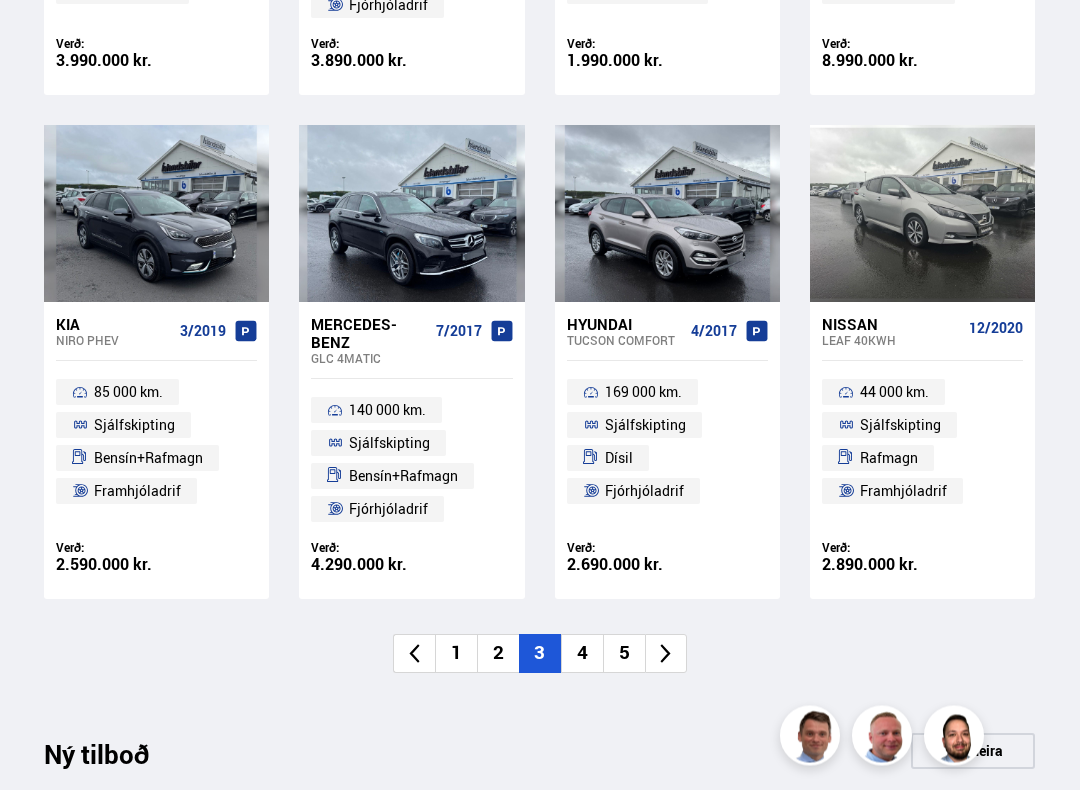 scroll, scrollTop: 1252, scrollLeft: 0, axis: vertical 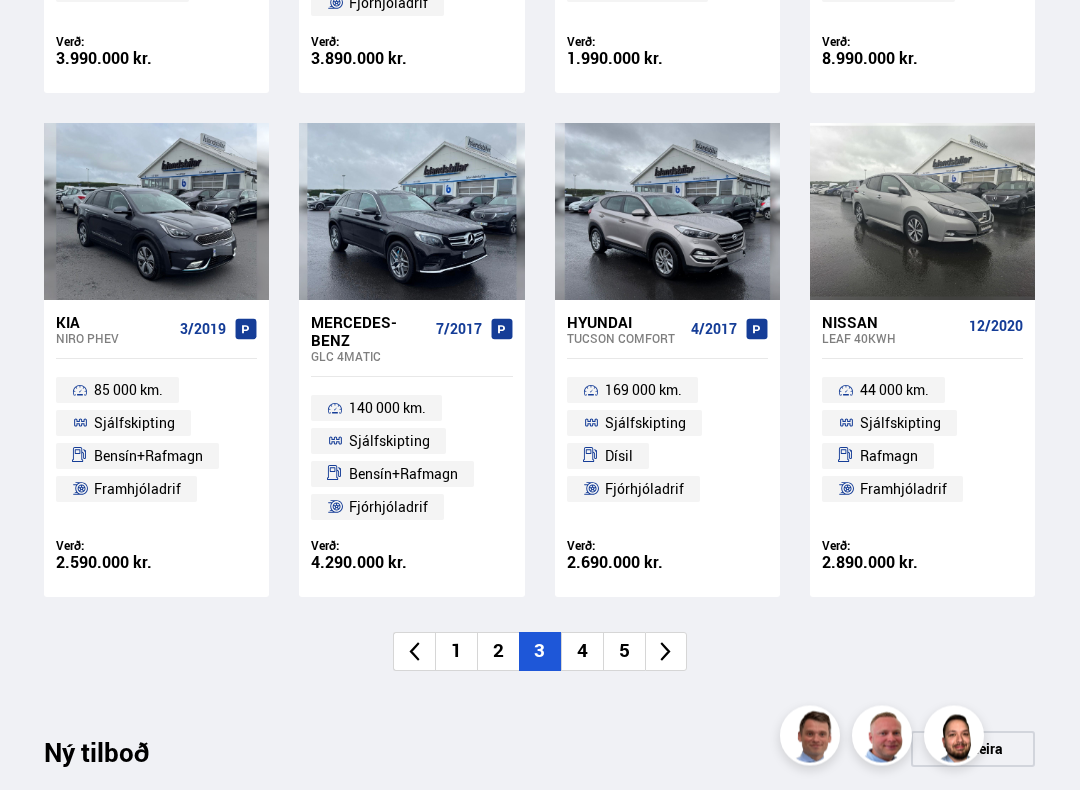 click on "4" at bounding box center [582, 652] 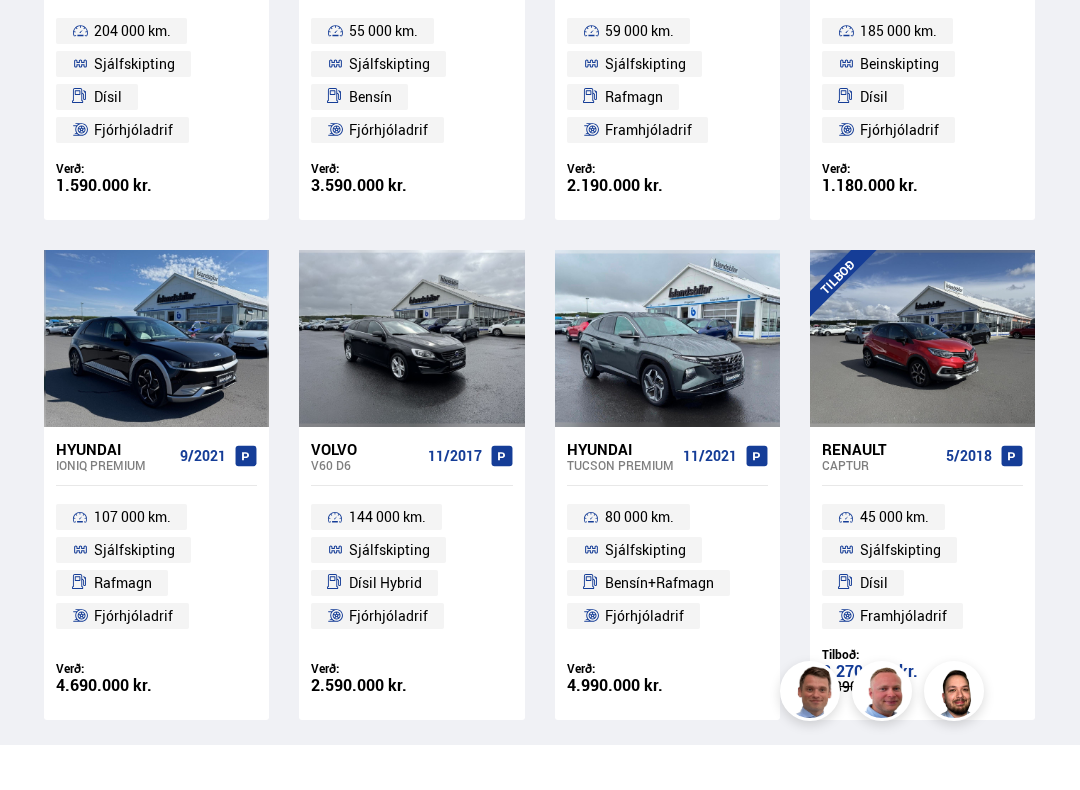 scroll, scrollTop: 1112, scrollLeft: 0, axis: vertical 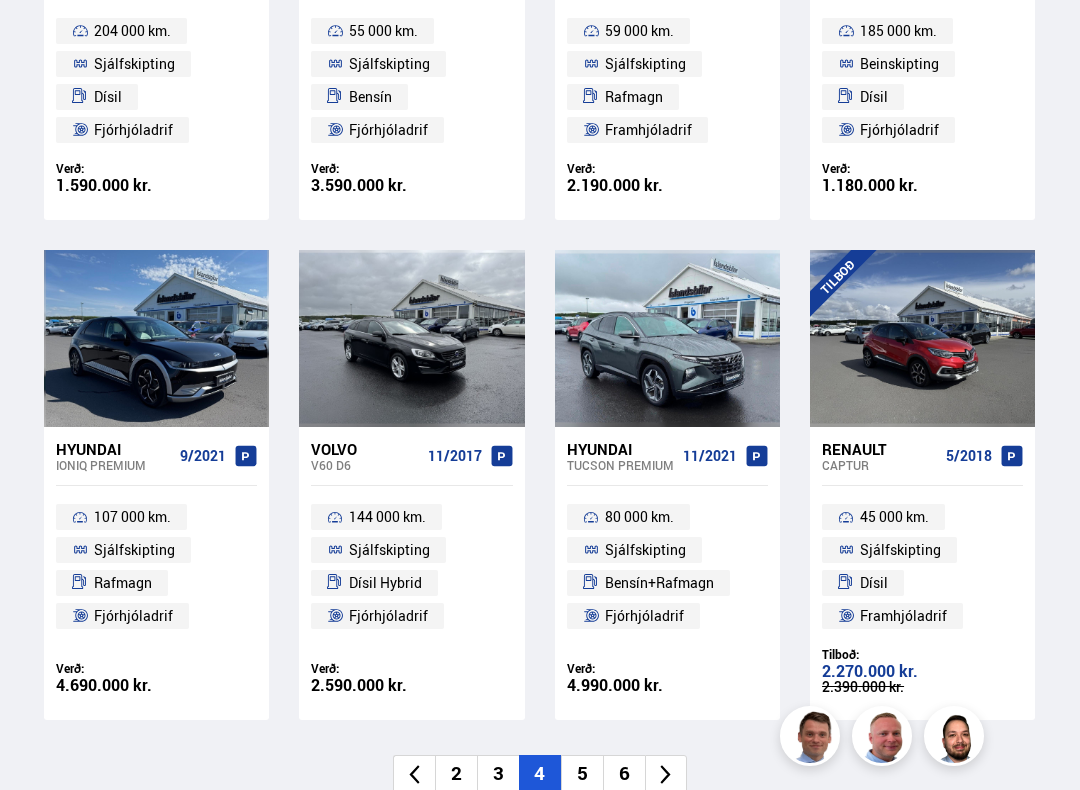 click on "IONIQ PREMIUM" at bounding box center (114, 465) 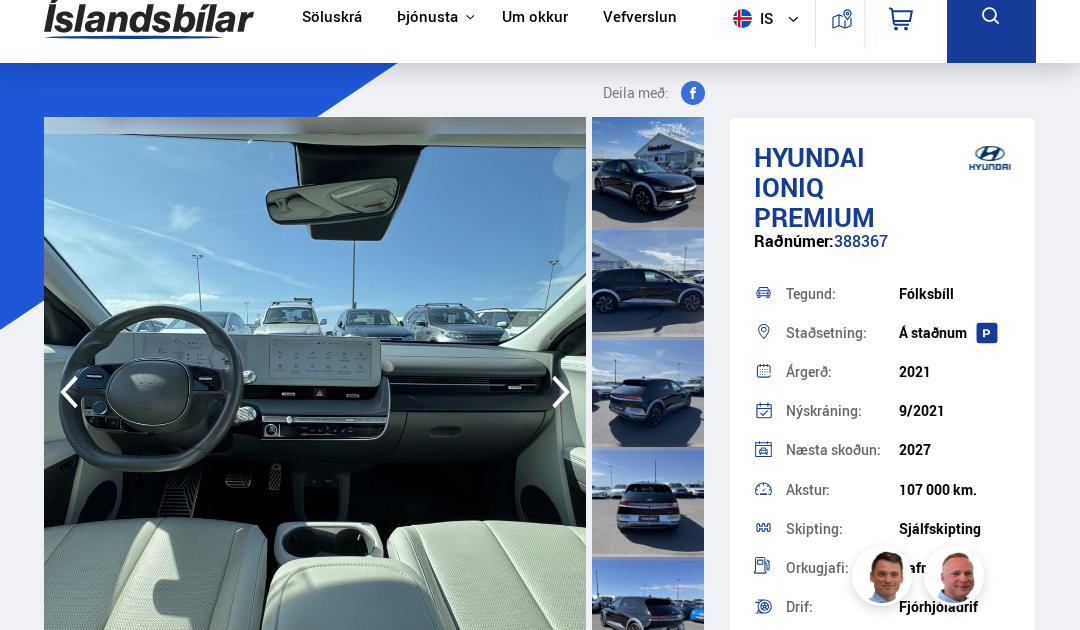 scroll, scrollTop: 0, scrollLeft: 0, axis: both 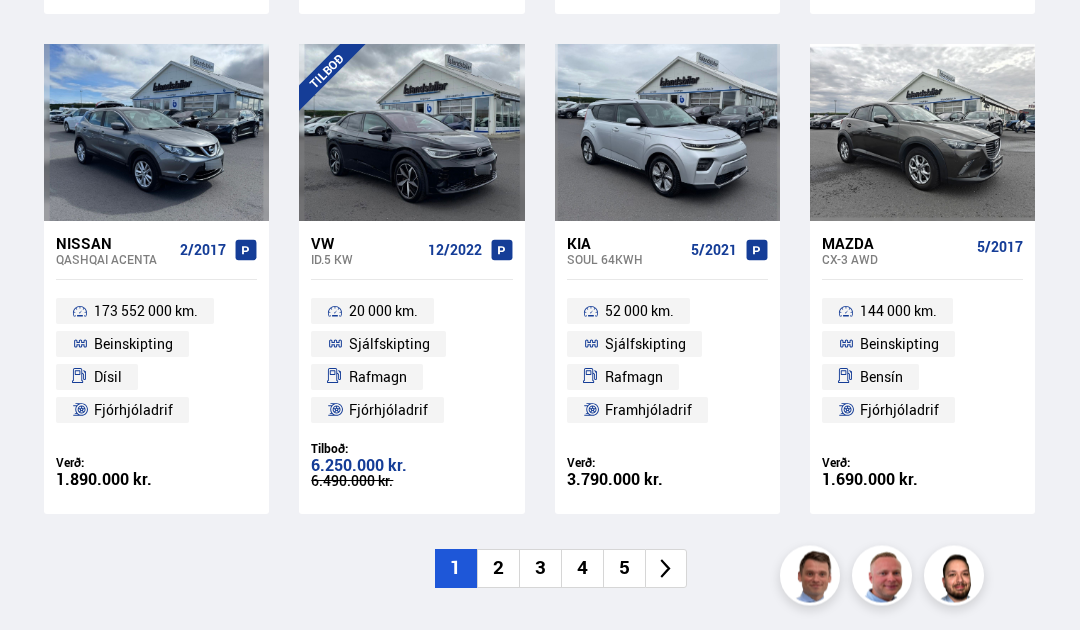 click on "2" at bounding box center [498, 569] 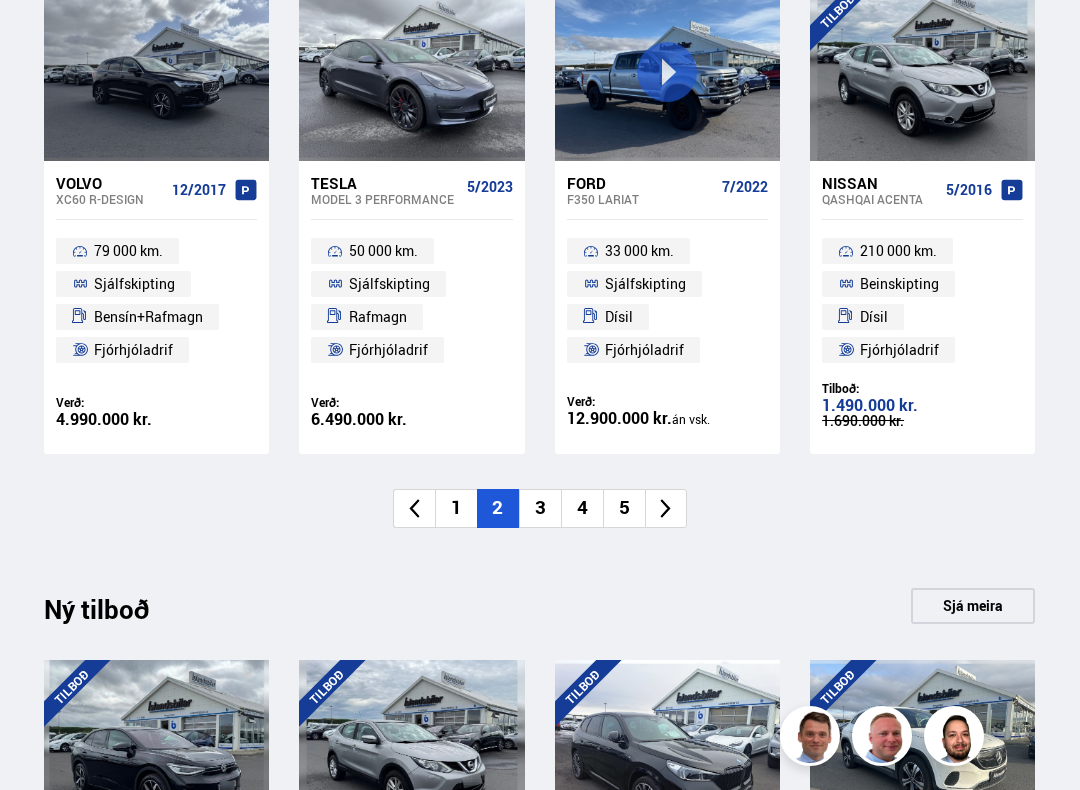 scroll, scrollTop: 1369, scrollLeft: 0, axis: vertical 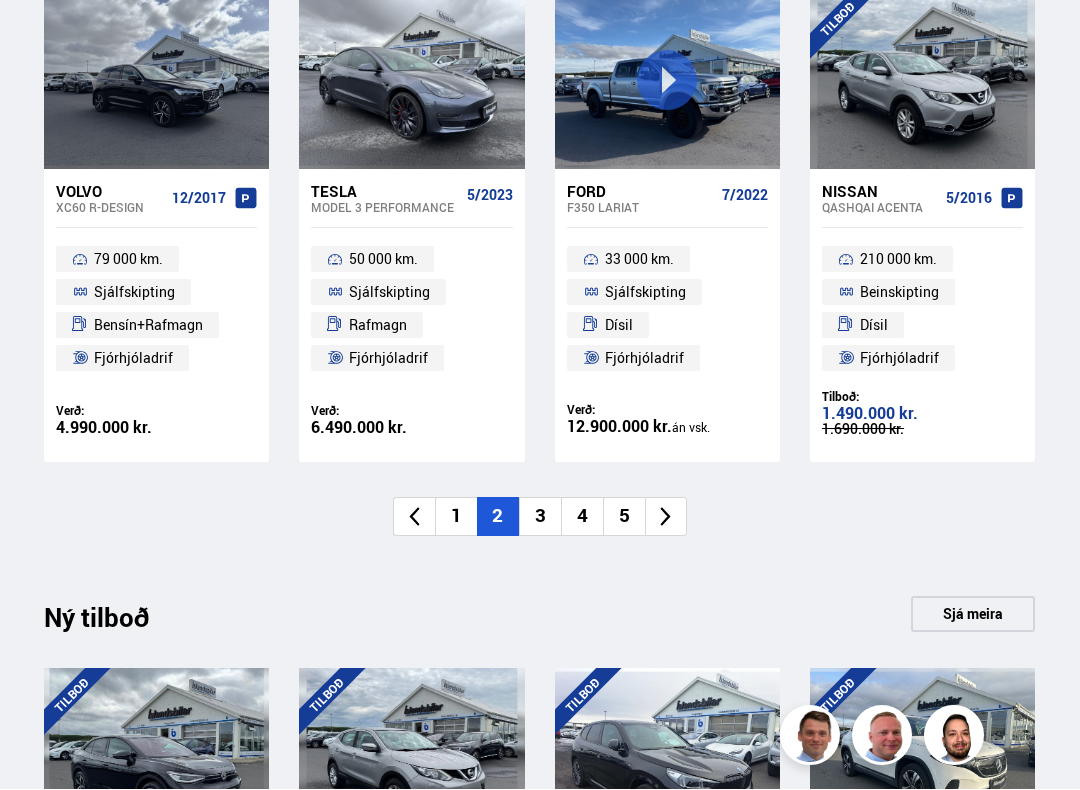 click on "3" at bounding box center [540, 517] 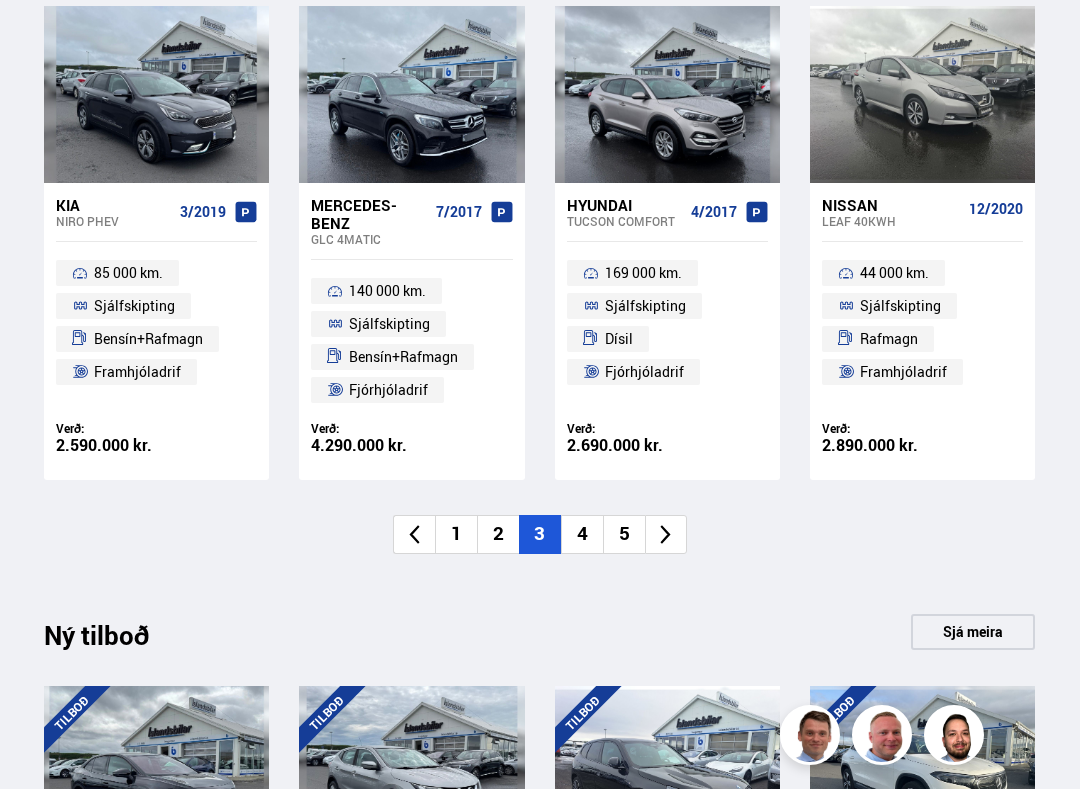 scroll, scrollTop: 1370, scrollLeft: 0, axis: vertical 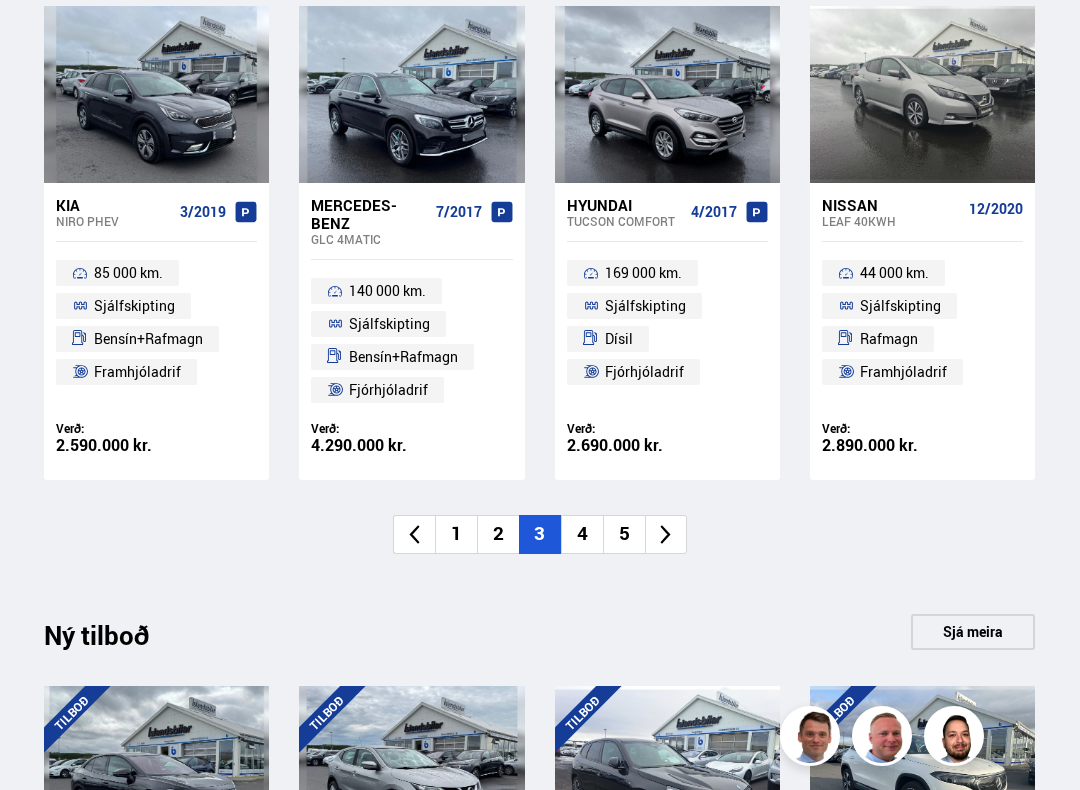 click on "4" at bounding box center [582, 534] 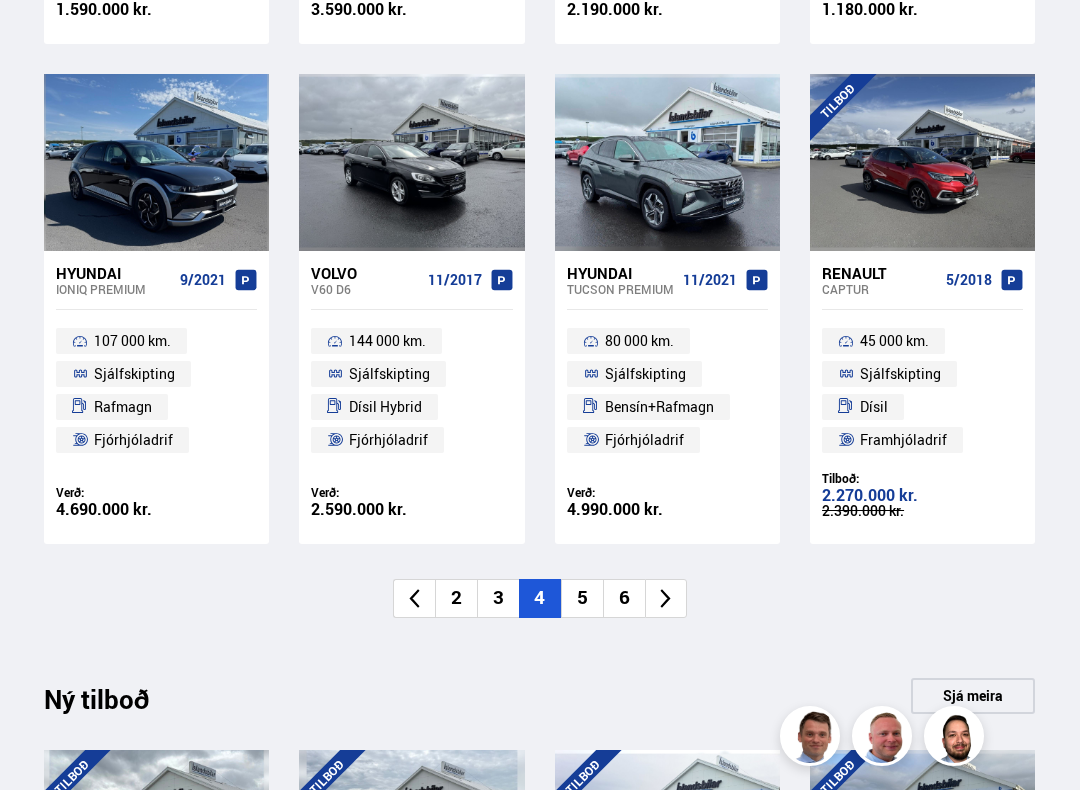 scroll, scrollTop: 1692, scrollLeft: 0, axis: vertical 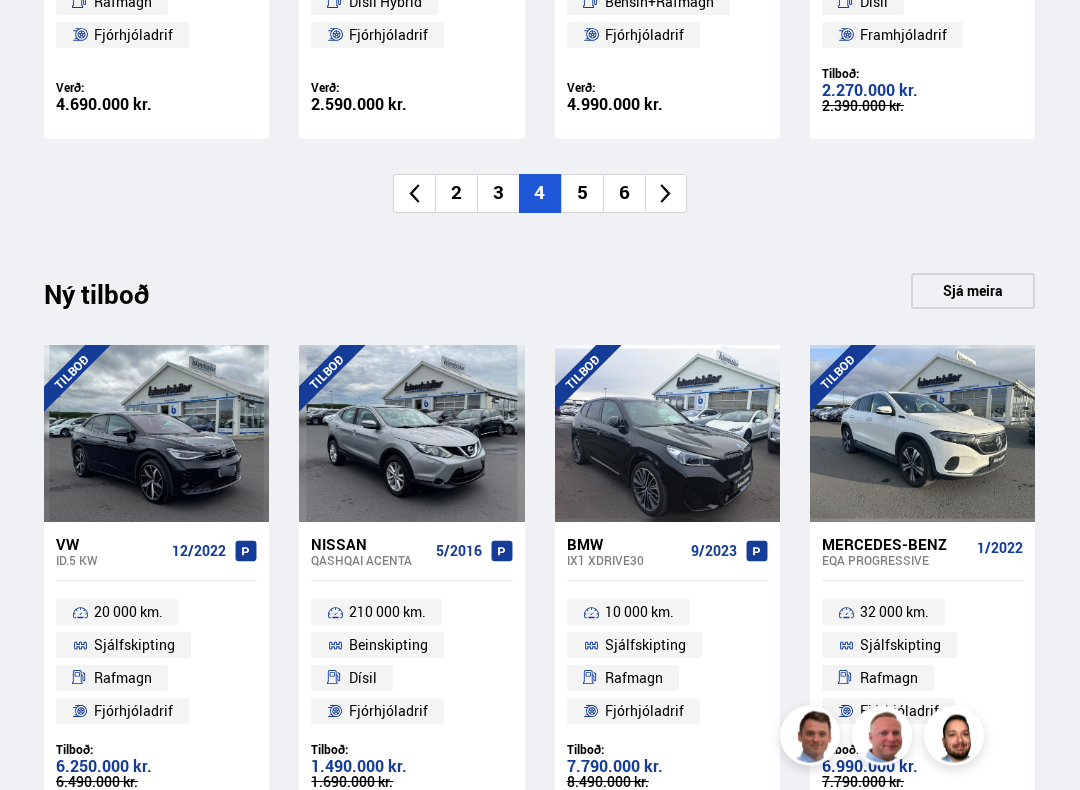 click on "6" at bounding box center (624, 194) 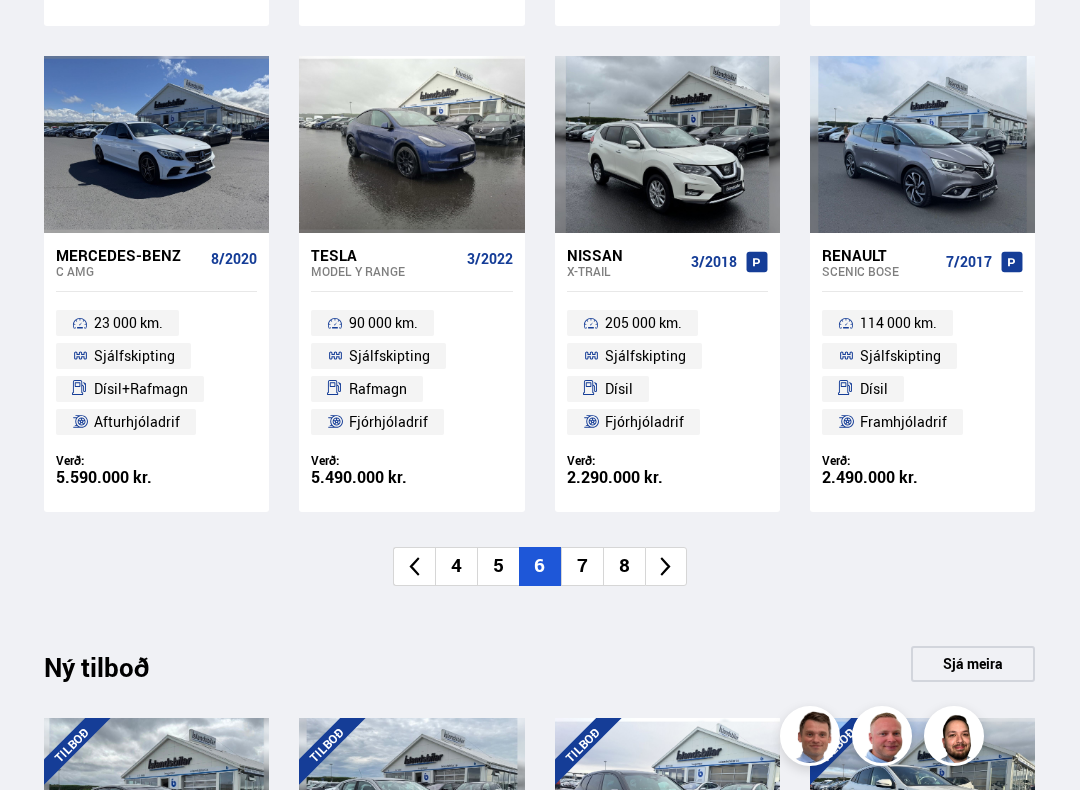 scroll, scrollTop: 1320, scrollLeft: 0, axis: vertical 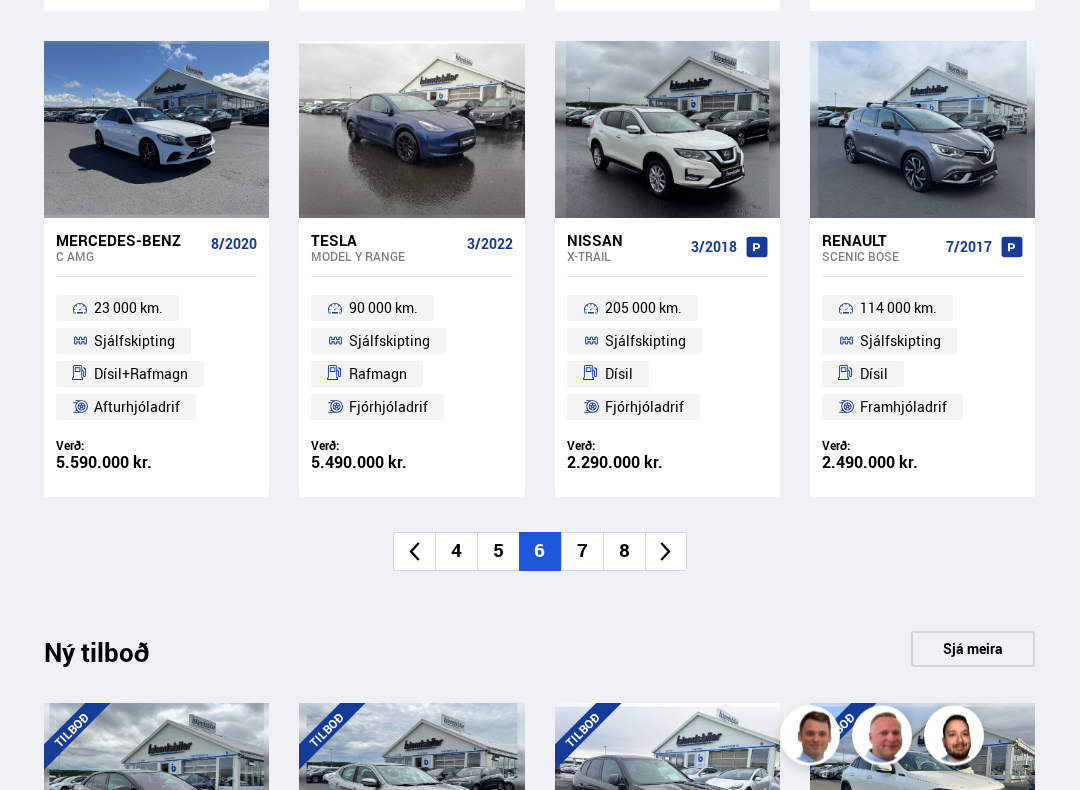 click on "7" at bounding box center (582, 552) 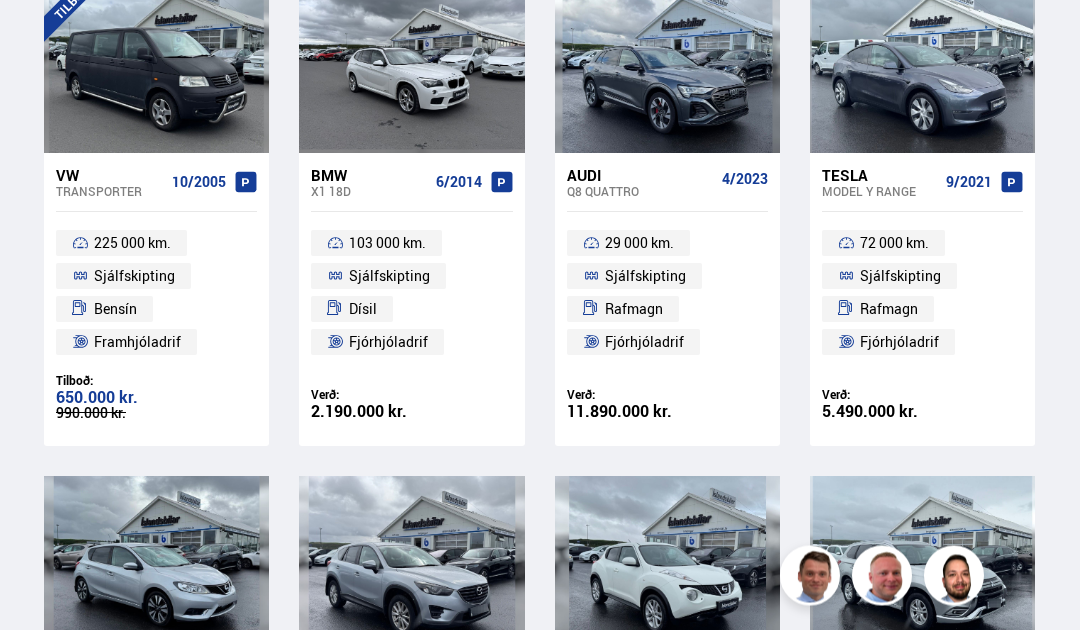scroll, scrollTop: 869, scrollLeft: 0, axis: vertical 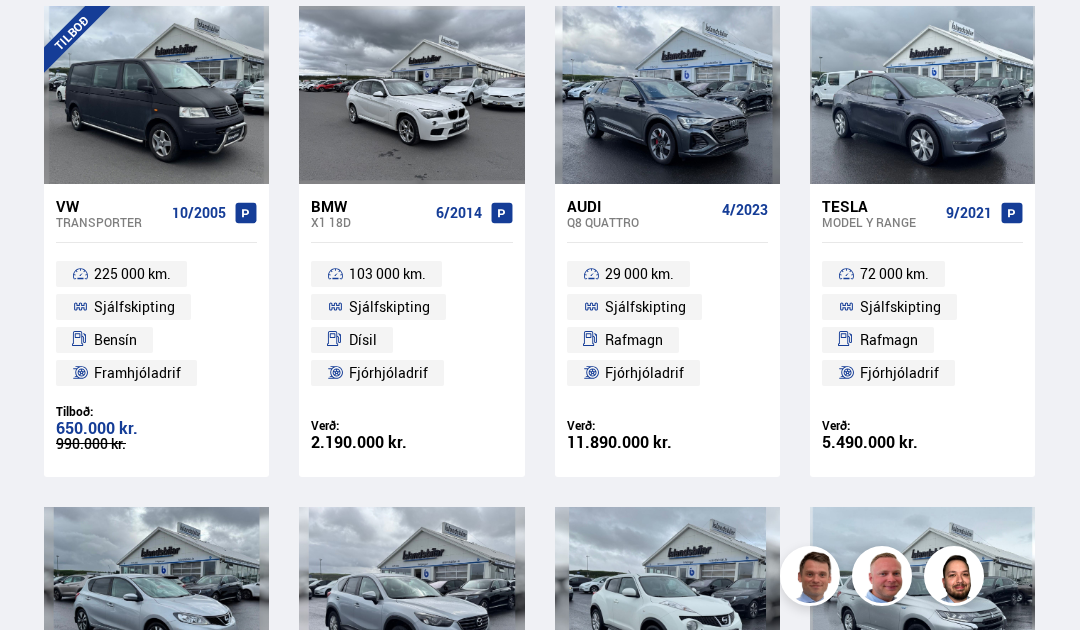 click on "[NUMBER] km.
Sjálfskipting
Bensín
Framhjóladrif" at bounding box center (156, 323) 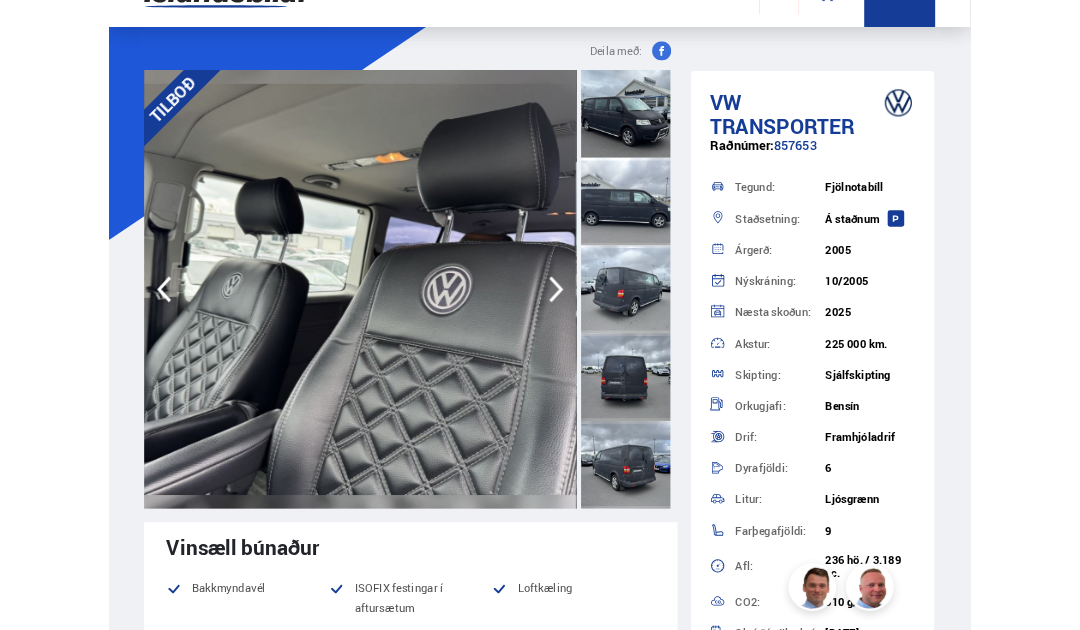 scroll, scrollTop: 0, scrollLeft: 0, axis: both 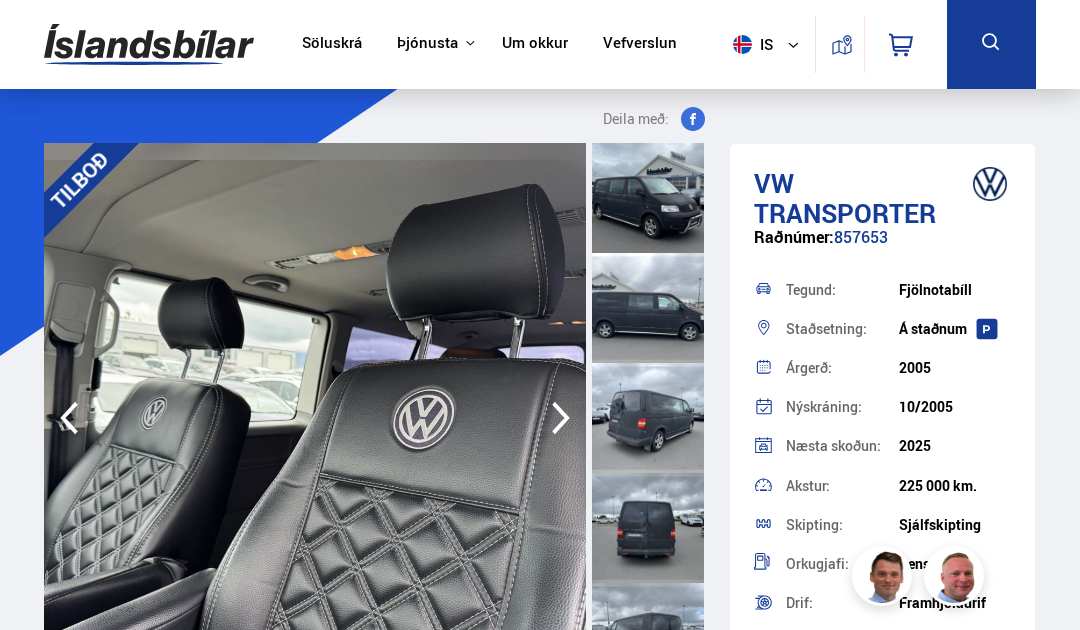 click at bounding box center (648, 198) 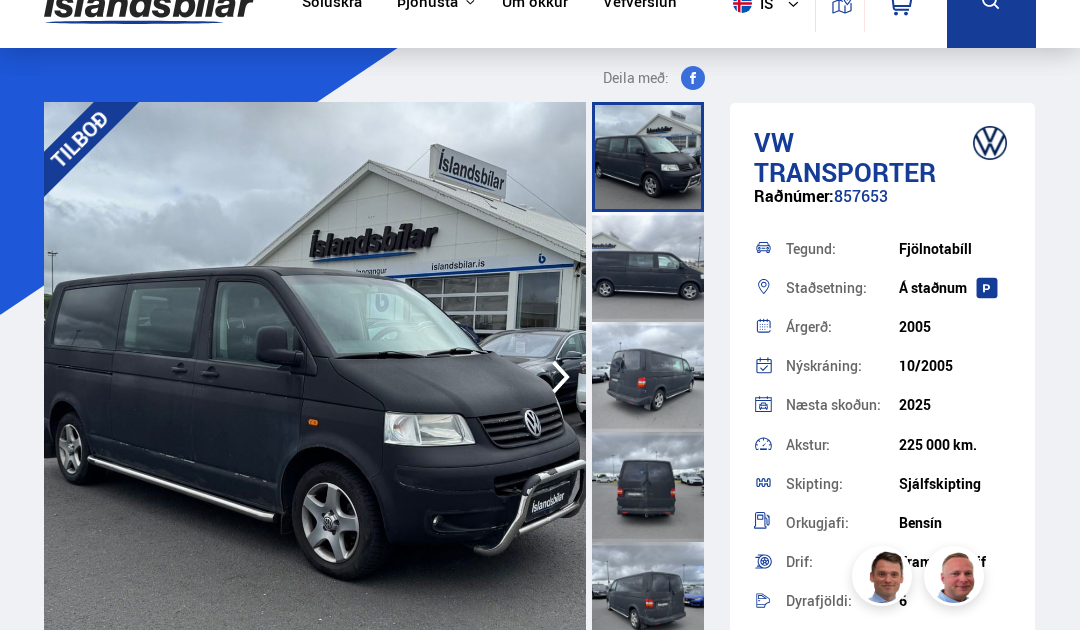 scroll, scrollTop: 0, scrollLeft: 0, axis: both 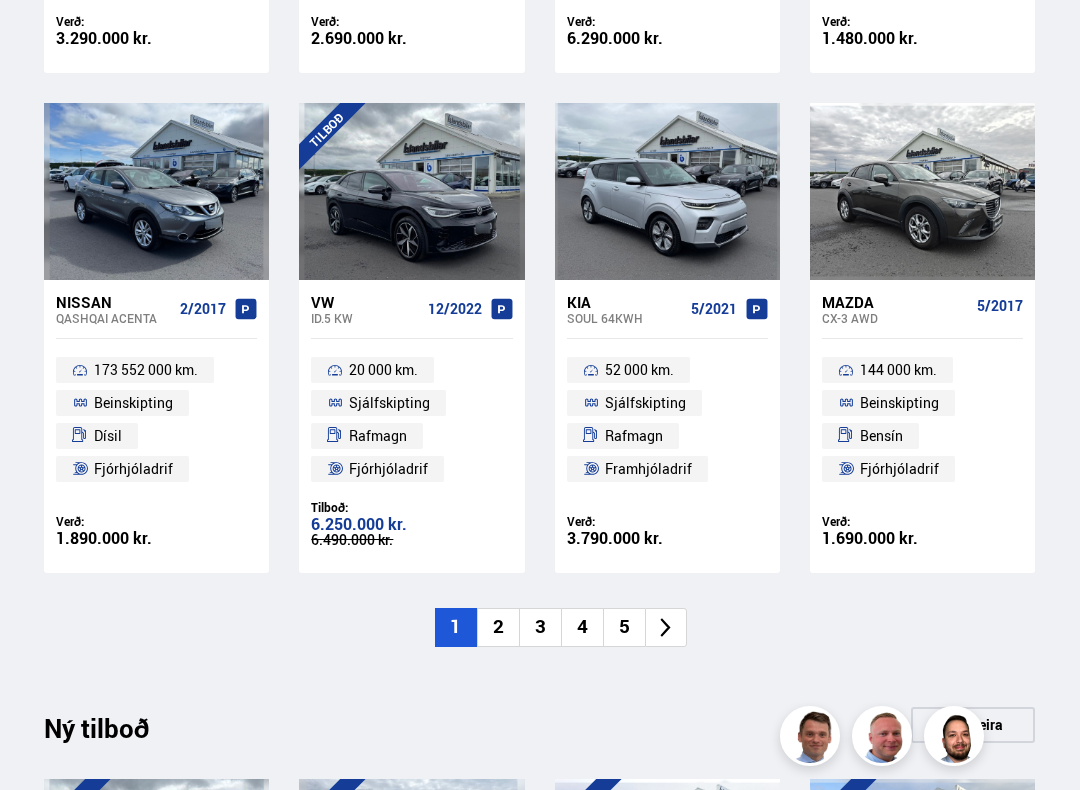 click on "Nýtt á skrá
Sjá meira
Hyundai
Tucson
[DATE]
[NUMBER] km.
Sjálfskipting
Dísil
Fjórhjóladrif
Verð:
[PRICE] kr.
Ásett verð/Skiptiverð
[PRICE] kr.
Mitsubishi
Outlander PHEV
[DATE]
[NUMBER] km.
Sjálfskipting
Bensín+Rafmagn
Fjórhjóladrif
Verð:
[PRICE] kr.
Ásett verð/Skiptiverð
[PRICE] kr.
Tesla
Model Y PERFORMANCE
[DATE]
[NUMBER] km.
Sjálfskipting
Rafmagn
Fjórhjóladrif
Verð:
[PRICE] kr." at bounding box center [539, 118] 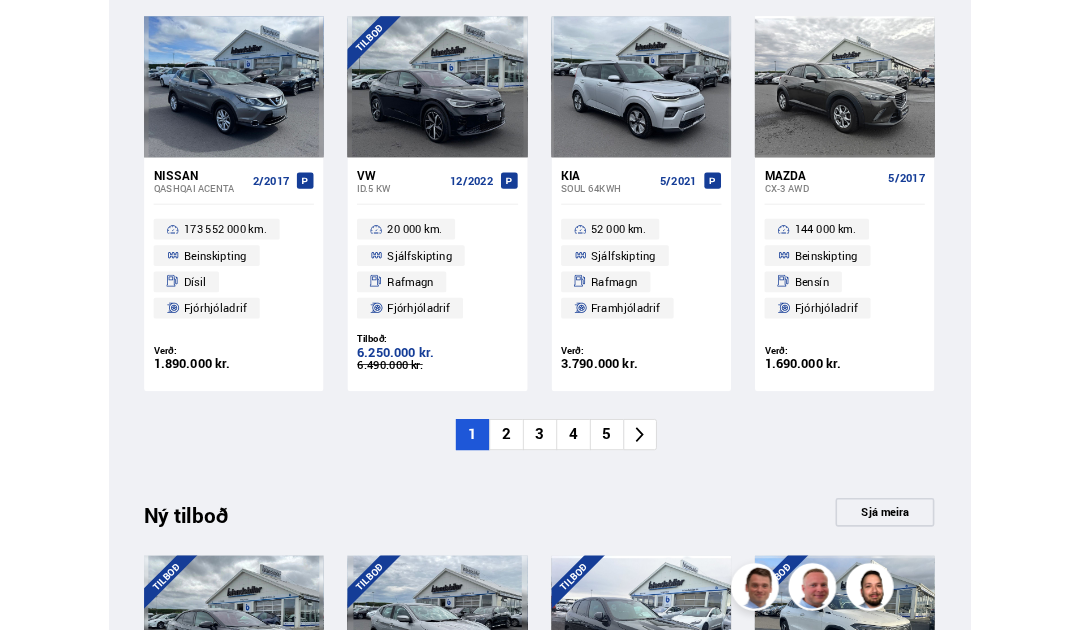 scroll, scrollTop: 1354, scrollLeft: 0, axis: vertical 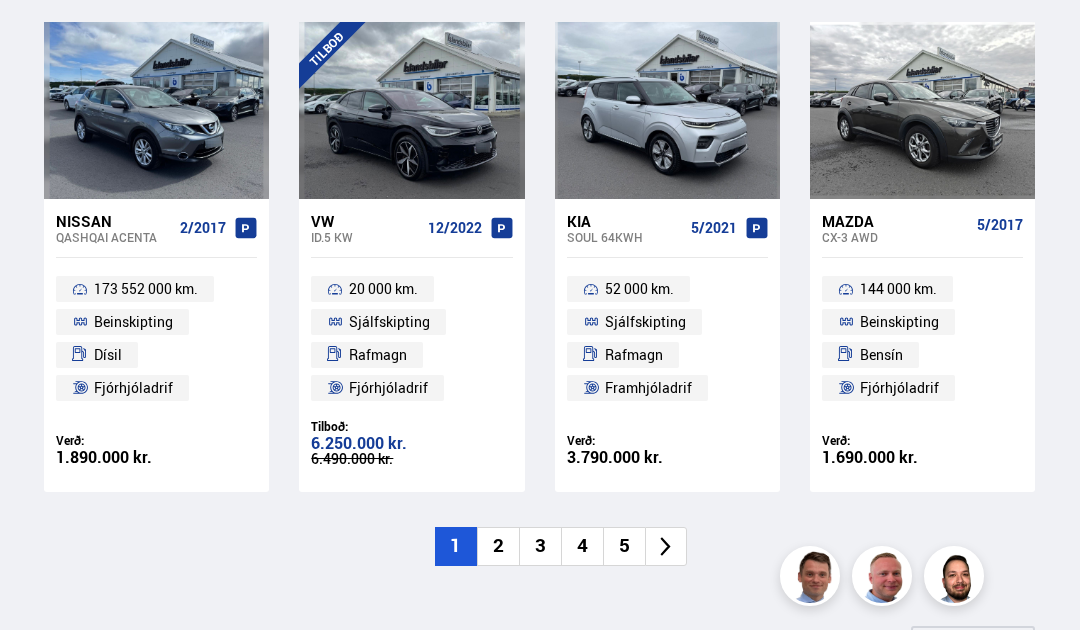 click on "2" at bounding box center [498, 546] 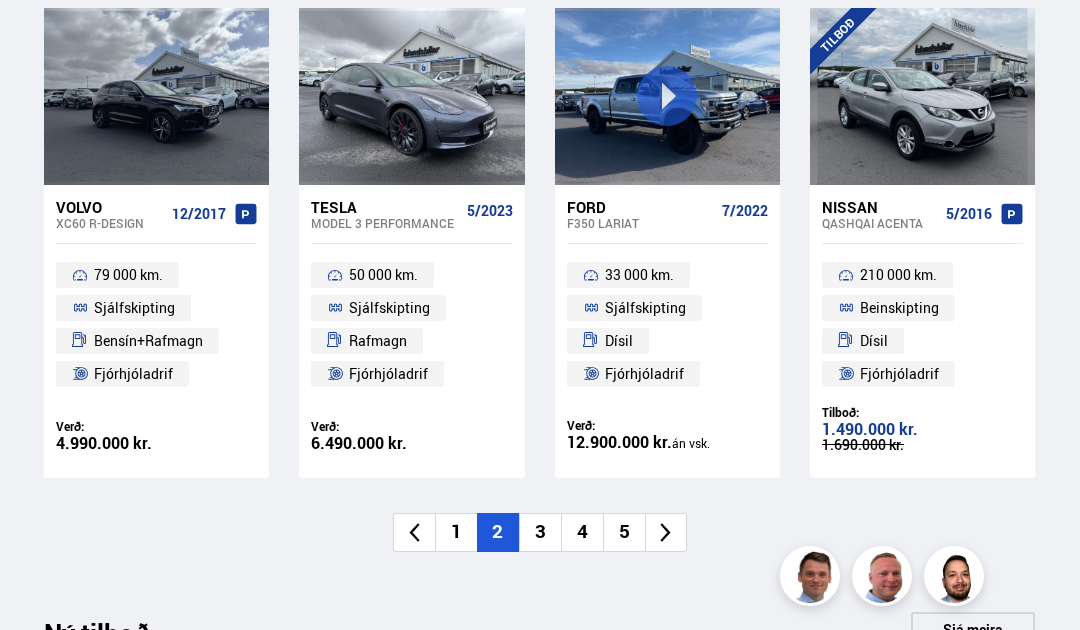 click on "3" at bounding box center [540, 532] 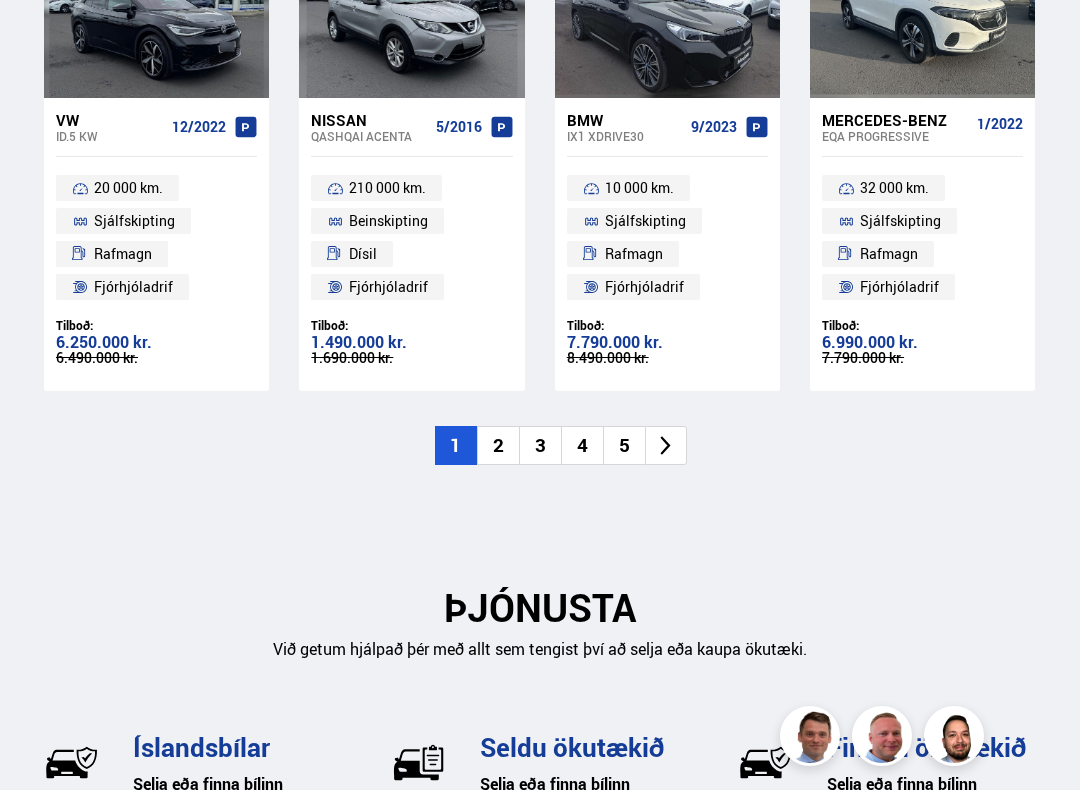 scroll, scrollTop: 2136, scrollLeft: 0, axis: vertical 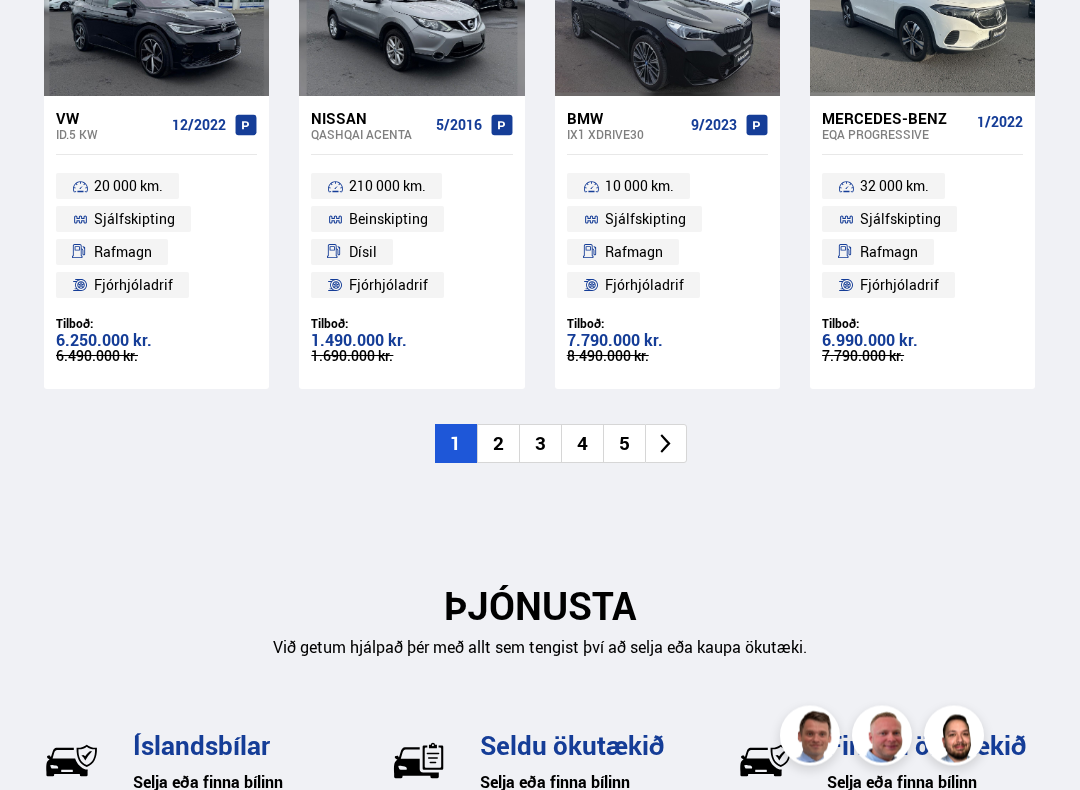 click on "5" at bounding box center (624, 444) 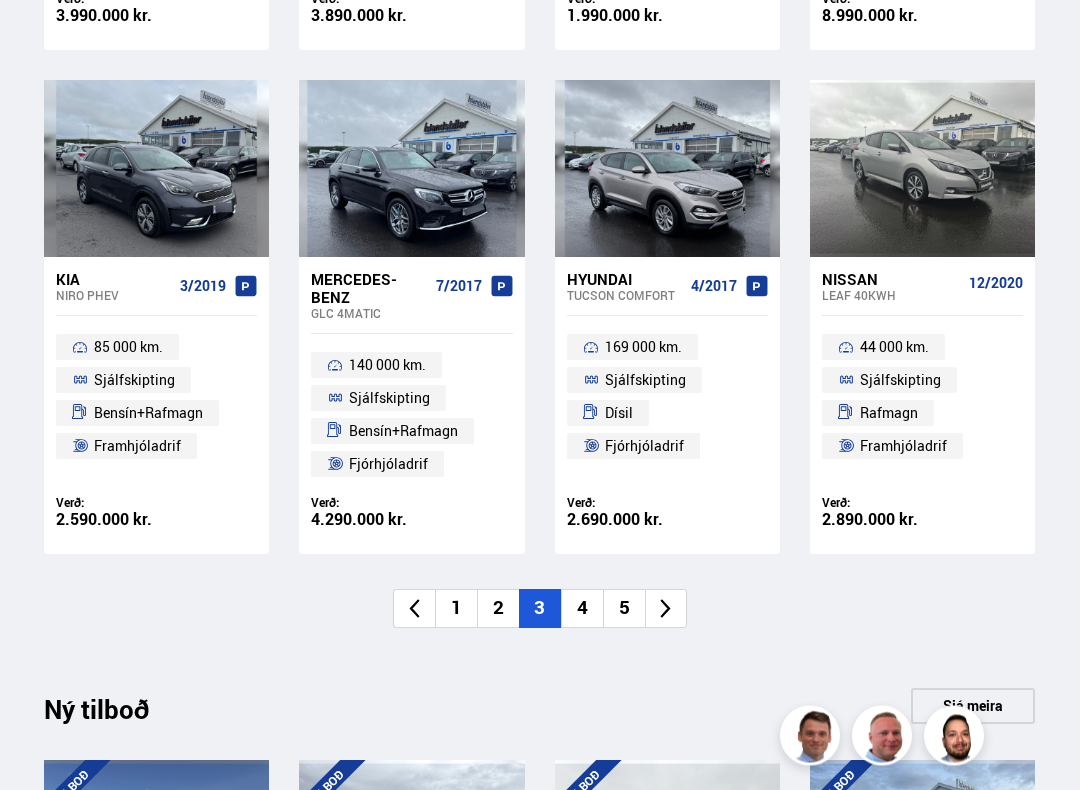 scroll, scrollTop: 1297, scrollLeft: 0, axis: vertical 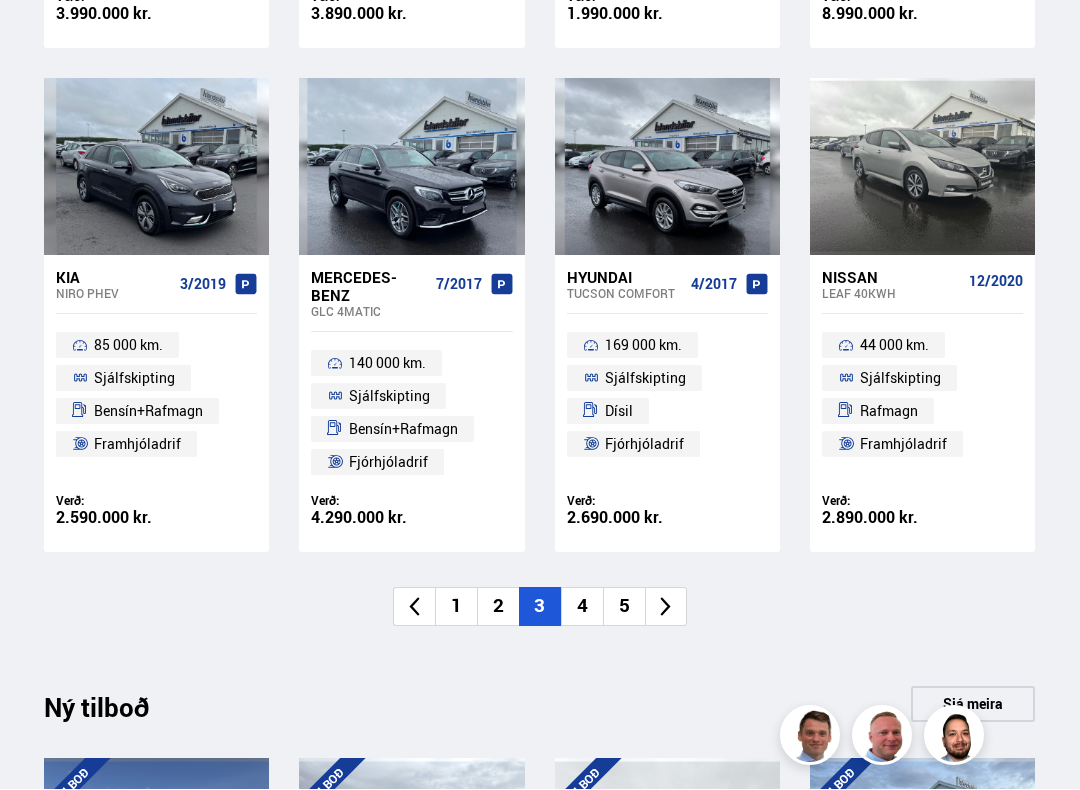 click on "5" at bounding box center [624, 607] 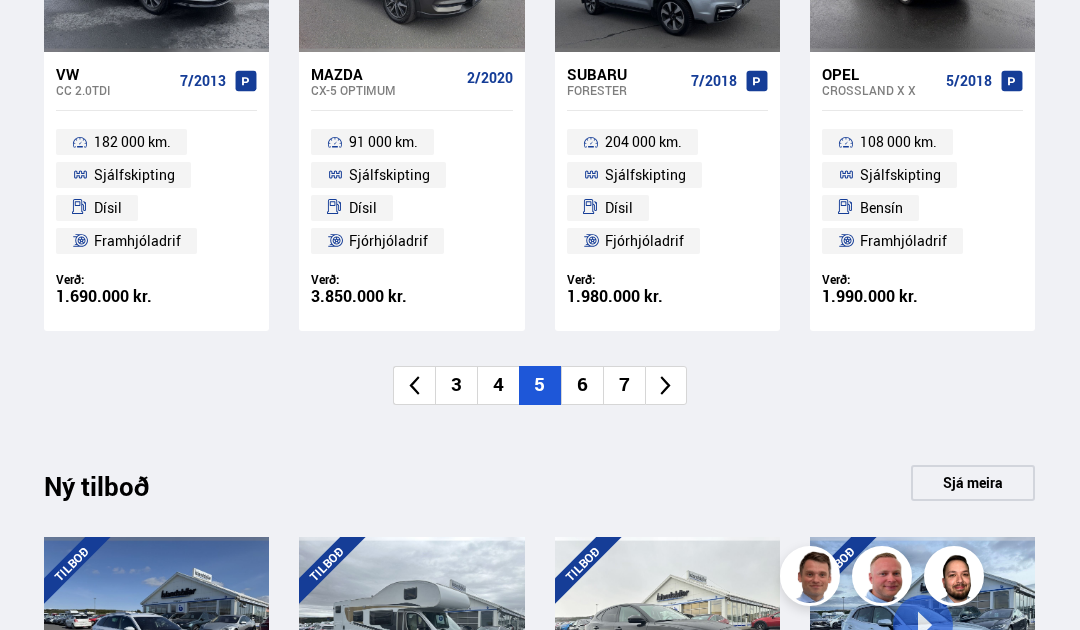 scroll, scrollTop: 1494, scrollLeft: 0, axis: vertical 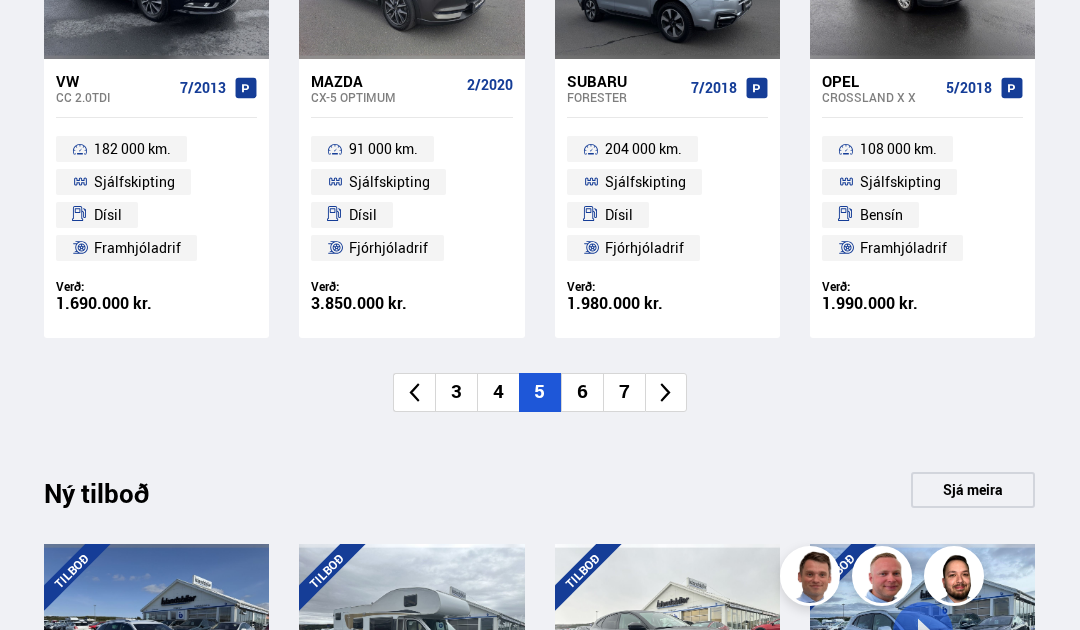 click on "6" at bounding box center (582, 392) 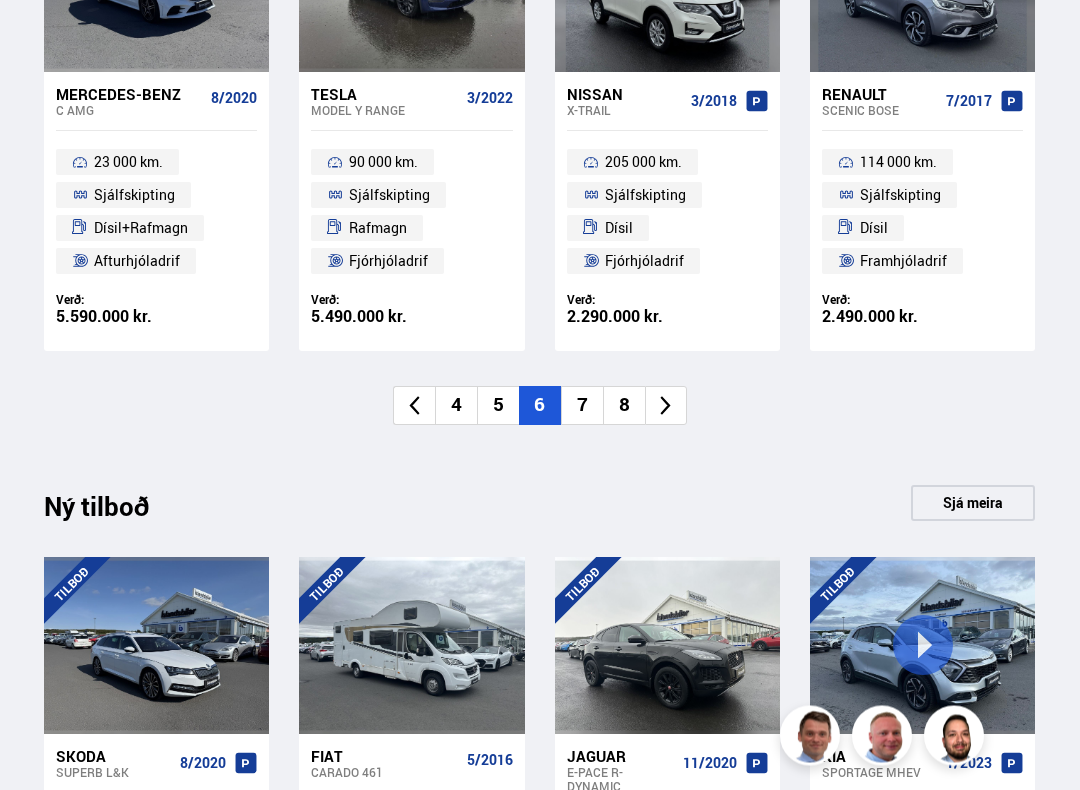 scroll, scrollTop: 1467, scrollLeft: 0, axis: vertical 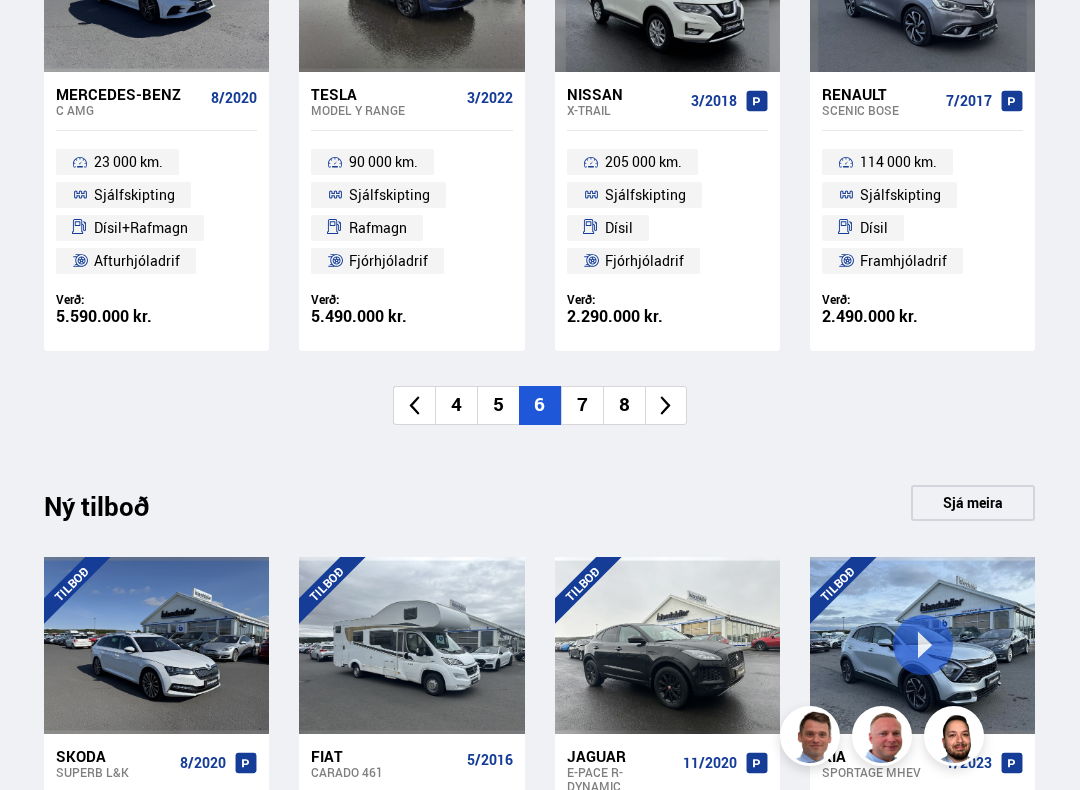 click on "7" at bounding box center [582, 405] 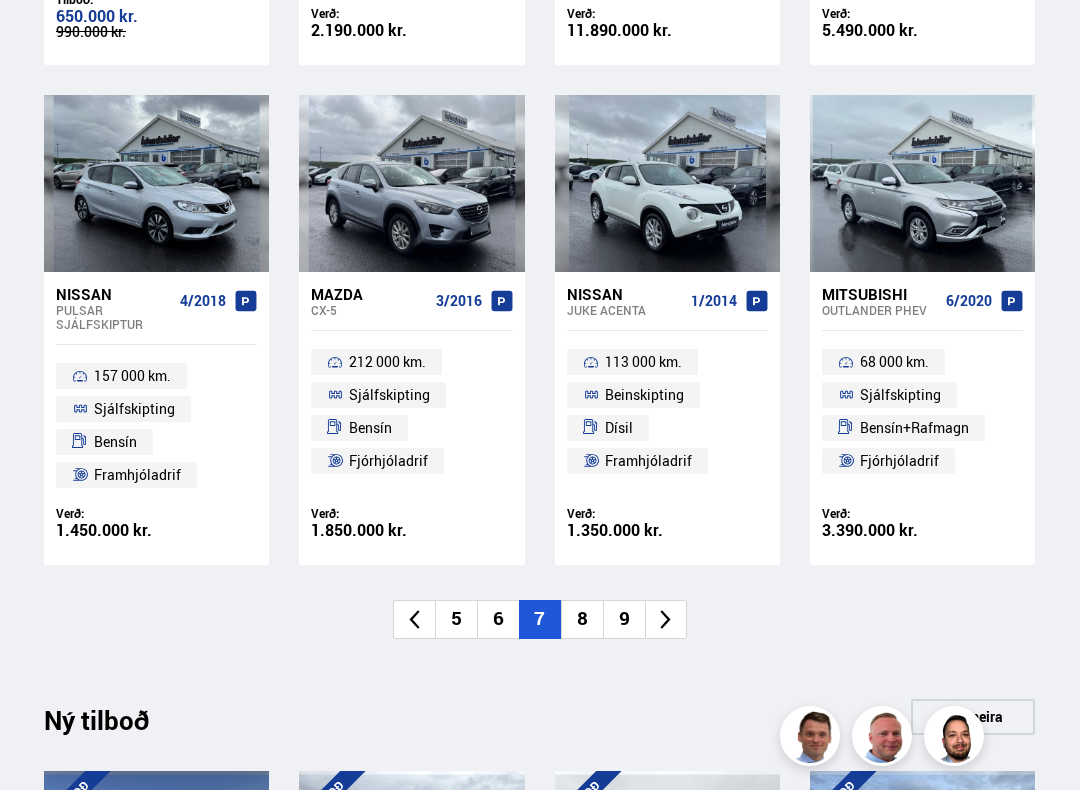 scroll, scrollTop: 1284, scrollLeft: 0, axis: vertical 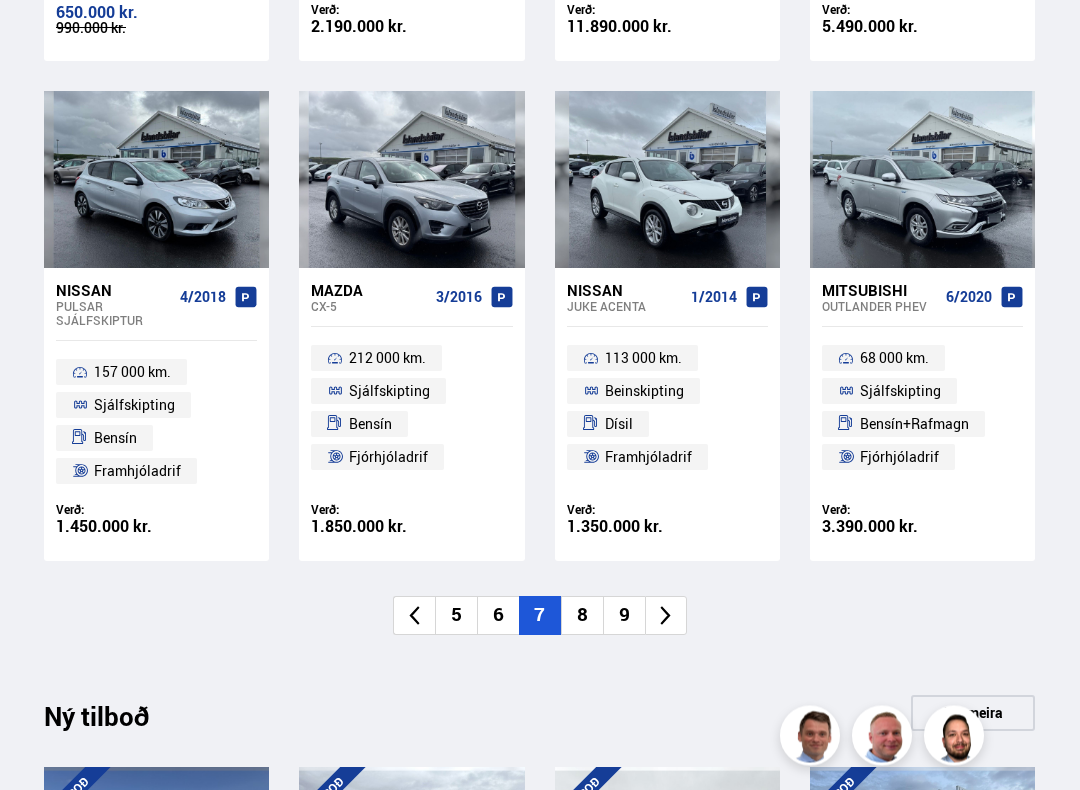 click on "8" at bounding box center [582, 616] 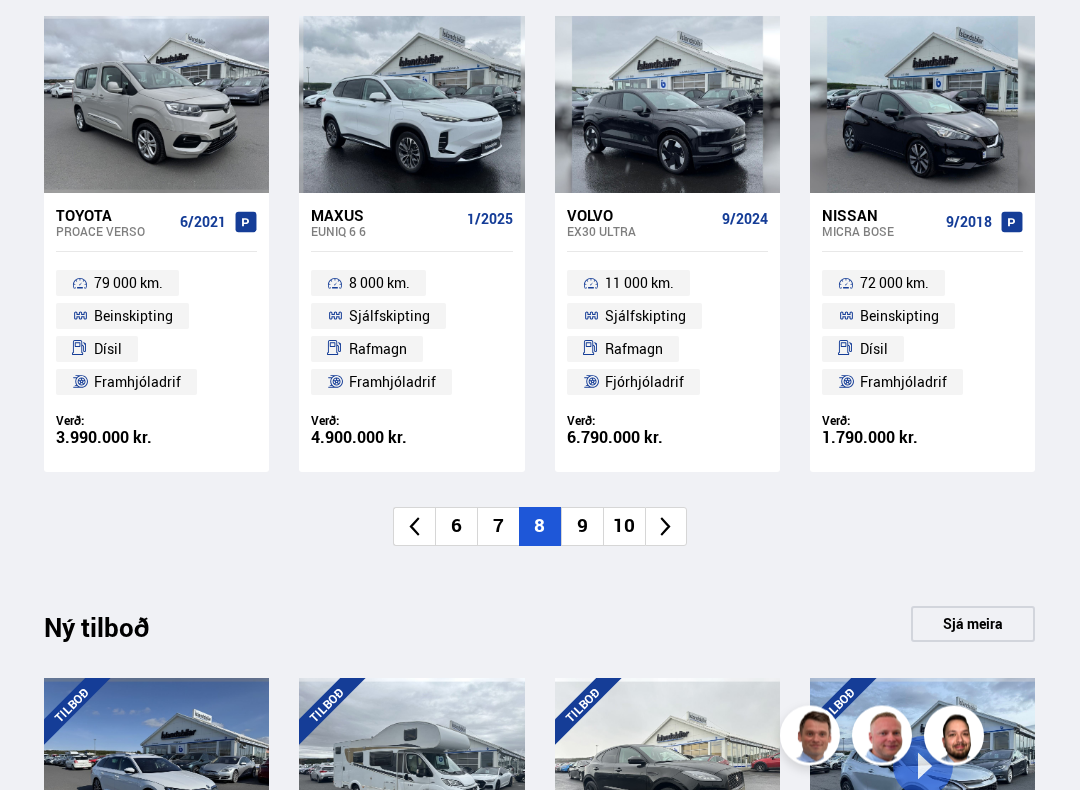 scroll, scrollTop: 1346, scrollLeft: 0, axis: vertical 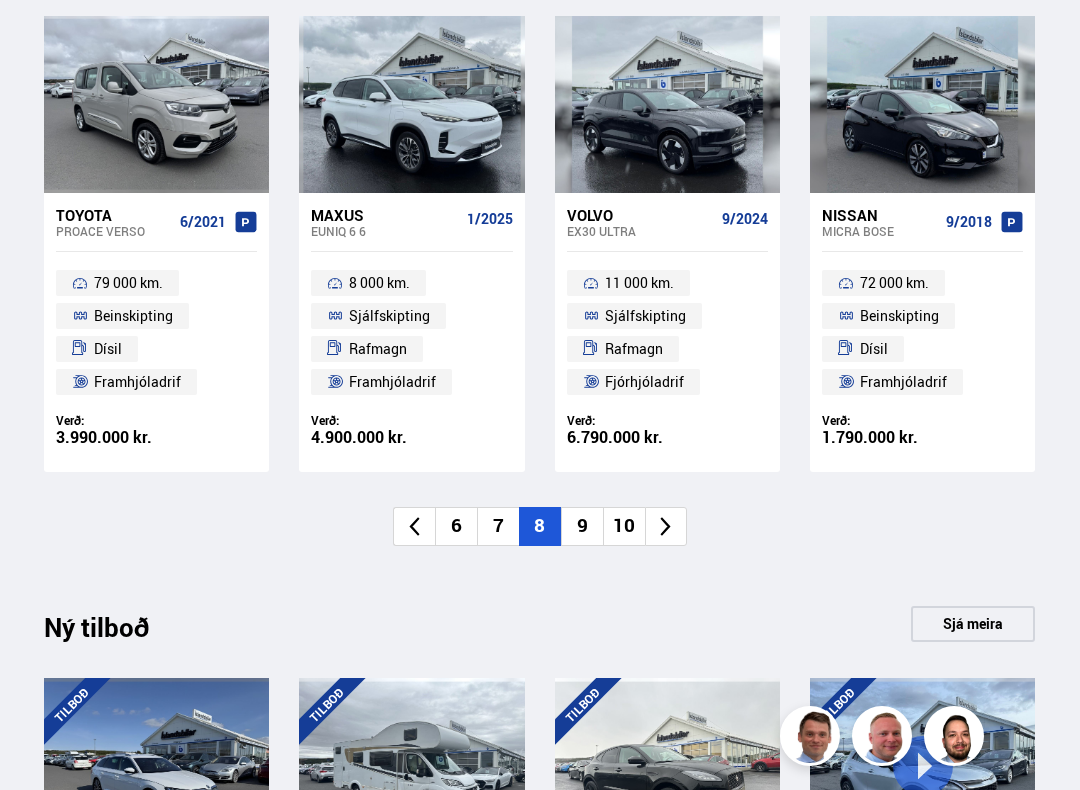 click on "9" at bounding box center [582, 526] 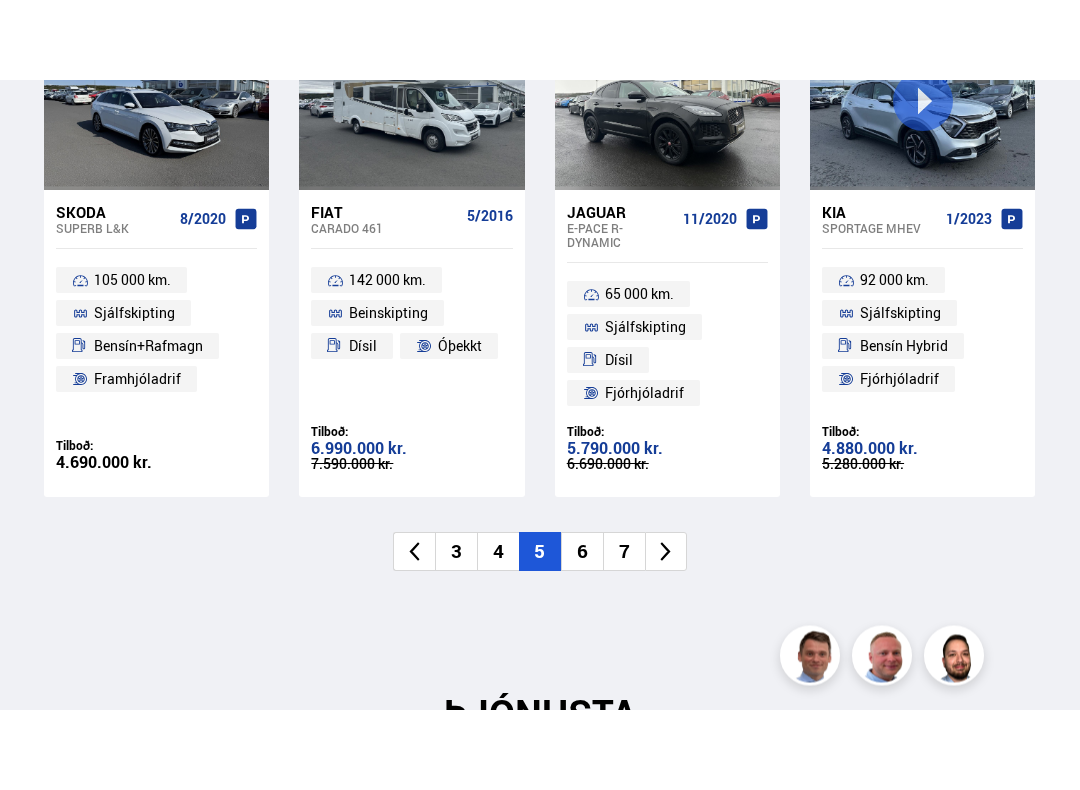 scroll, scrollTop: 2109, scrollLeft: 0, axis: vertical 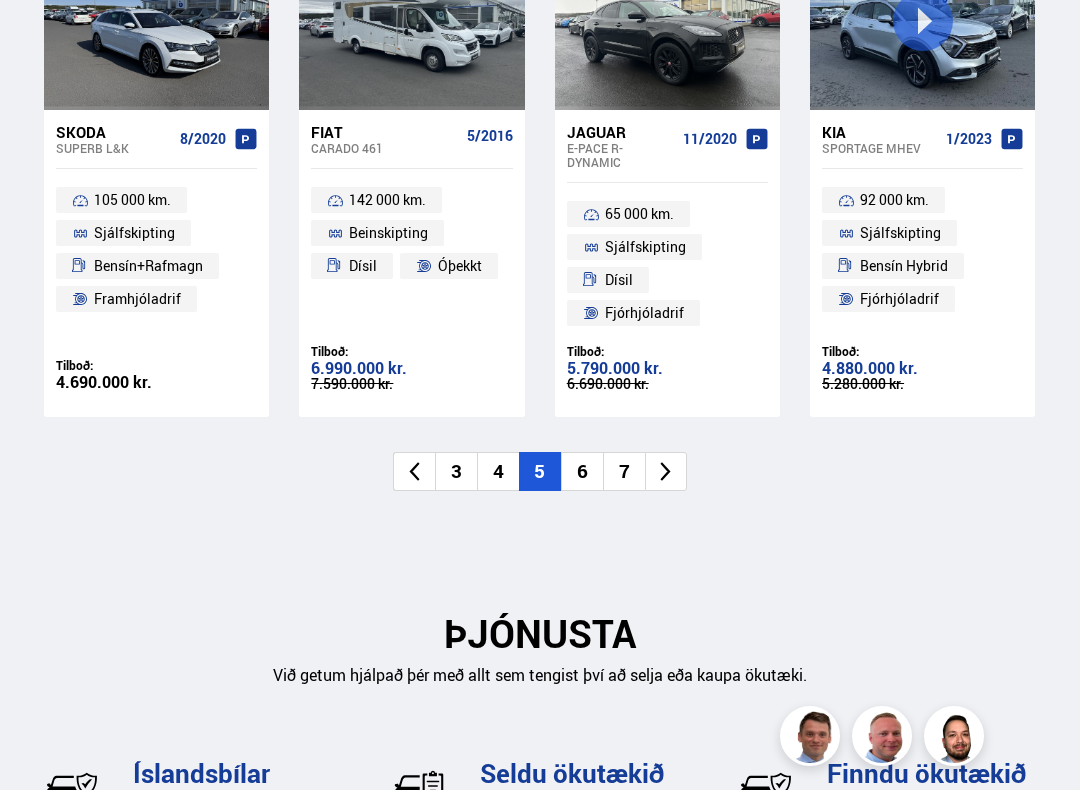 click on "6" at bounding box center (582, 471) 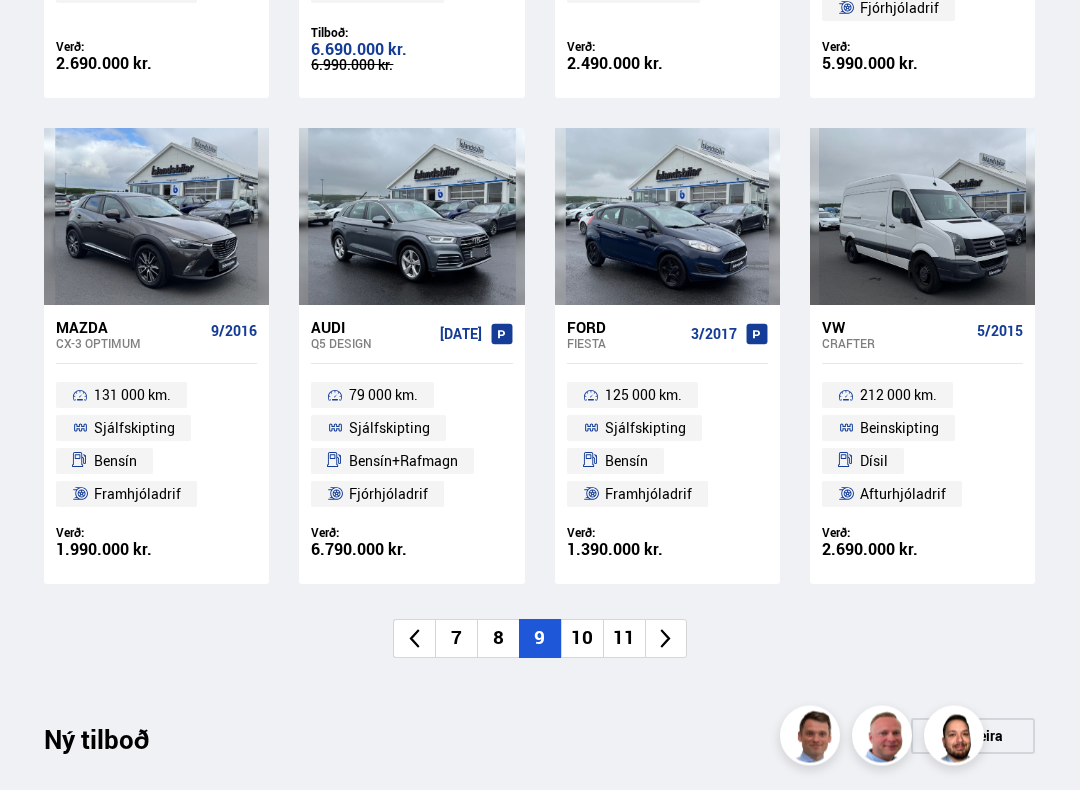 scroll, scrollTop: 1252, scrollLeft: 0, axis: vertical 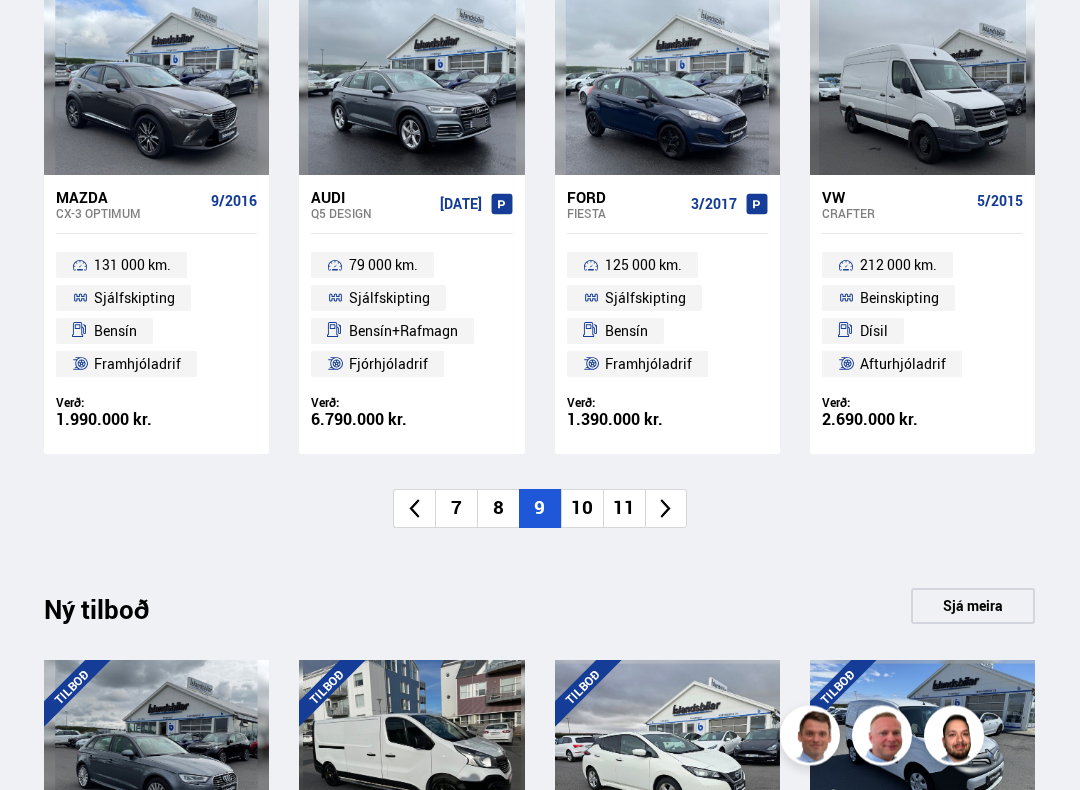 click on "10" at bounding box center [582, 509] 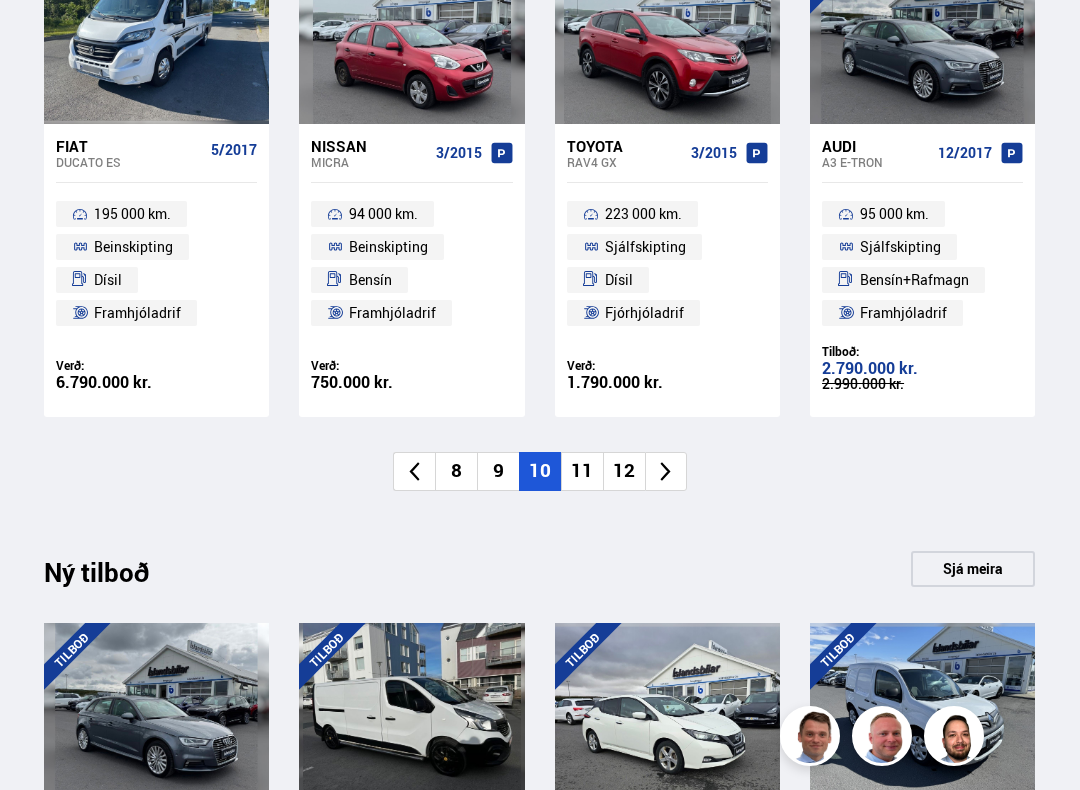 scroll, scrollTop: 1423, scrollLeft: 0, axis: vertical 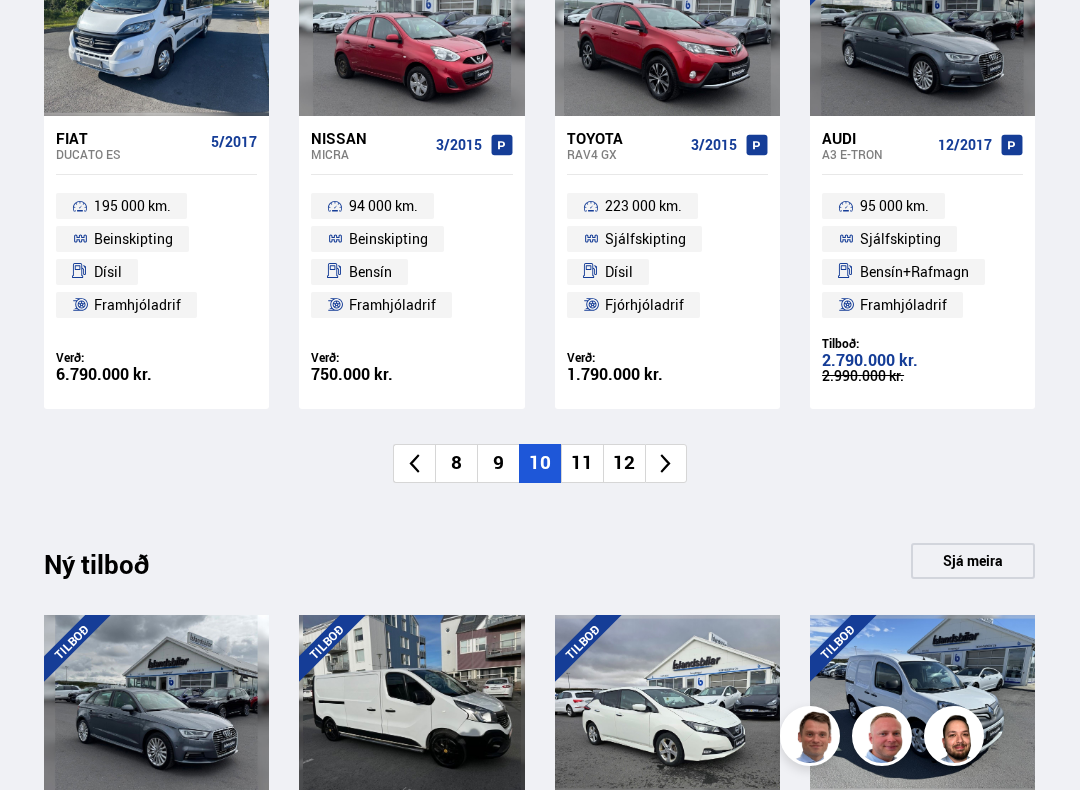 click on "11" at bounding box center [582, 463] 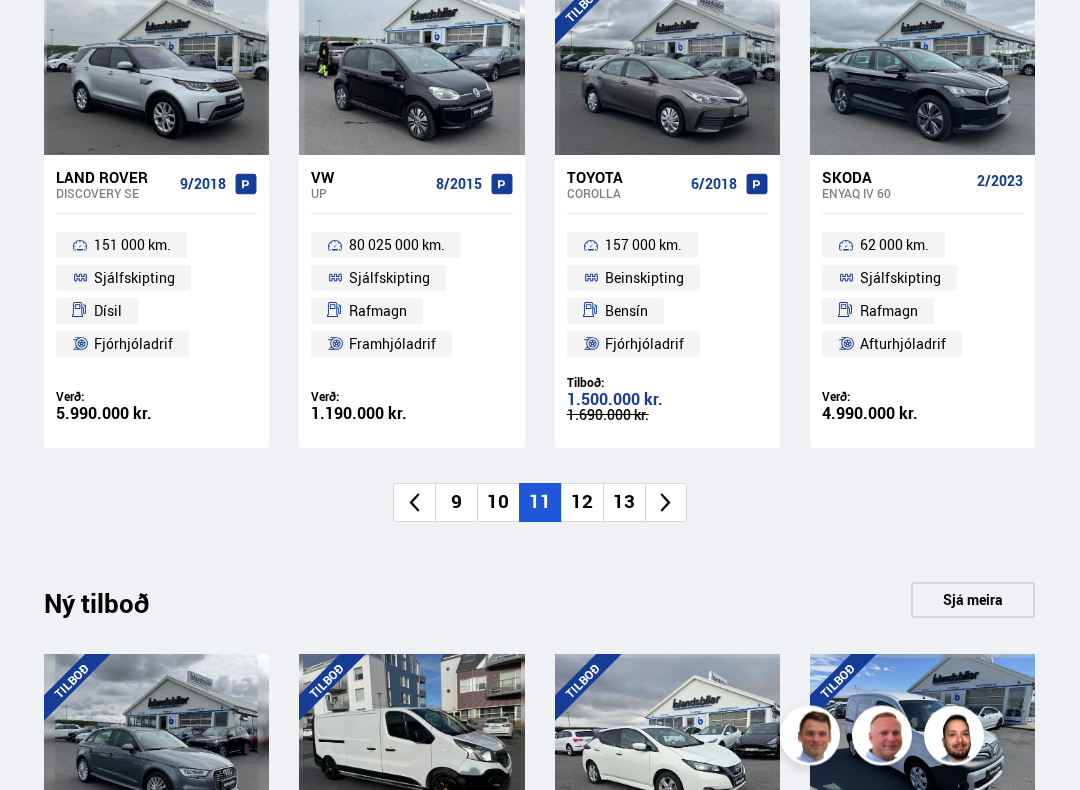 scroll, scrollTop: 1401, scrollLeft: 0, axis: vertical 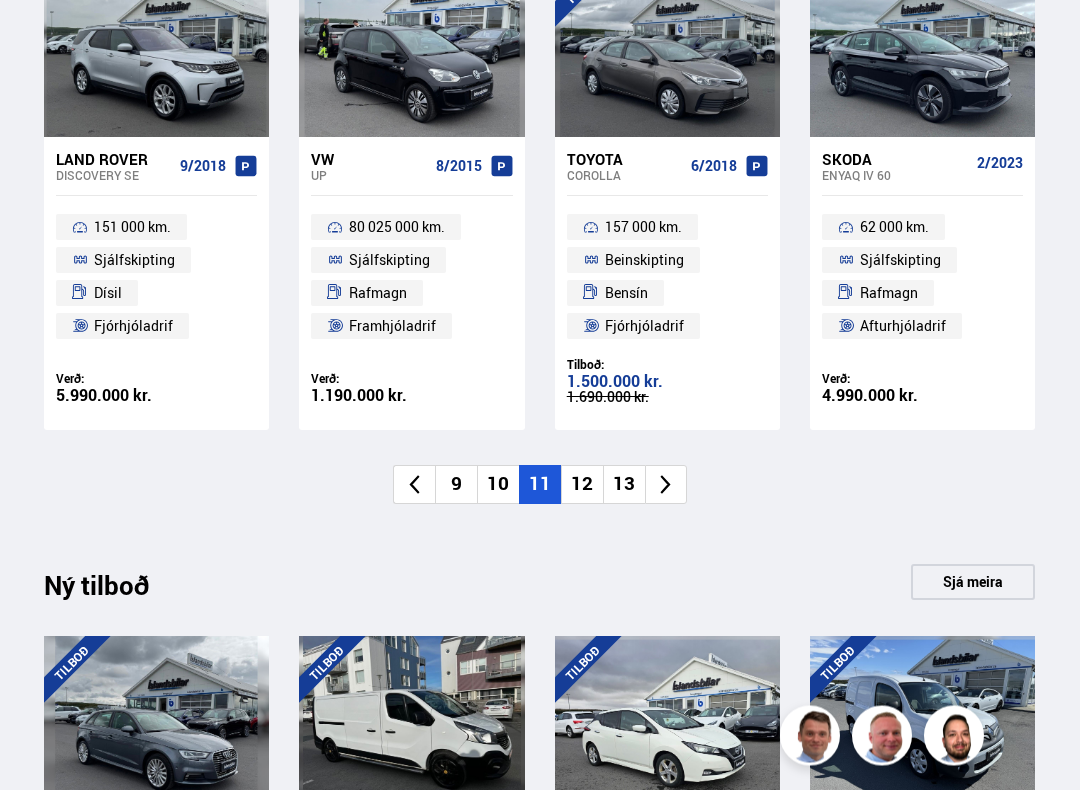 click on "12" at bounding box center [582, 485] 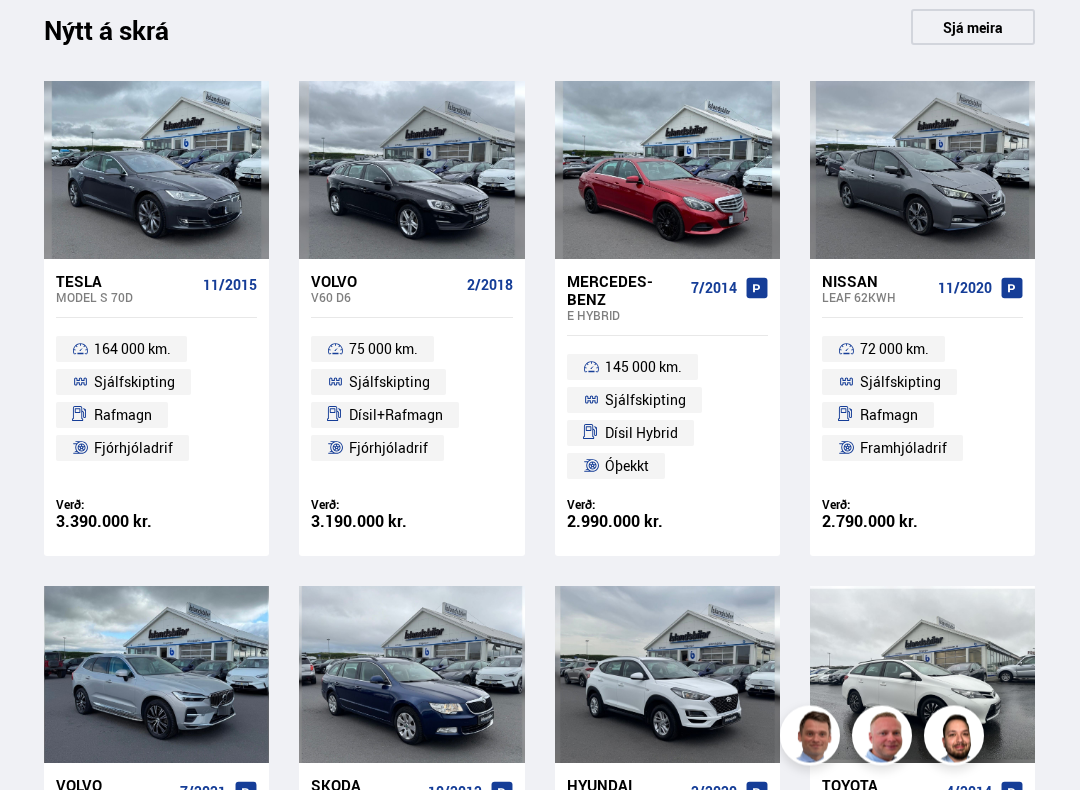 scroll, scrollTop: 790, scrollLeft: 0, axis: vertical 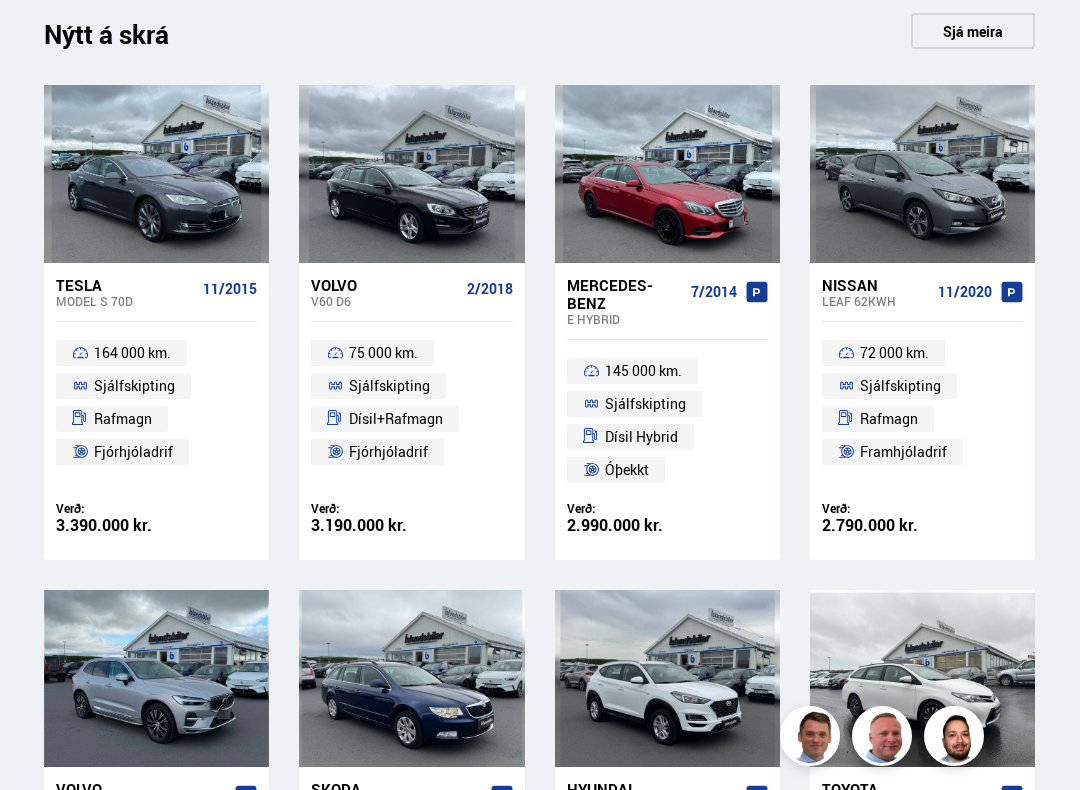 click at bounding box center (411, 173) 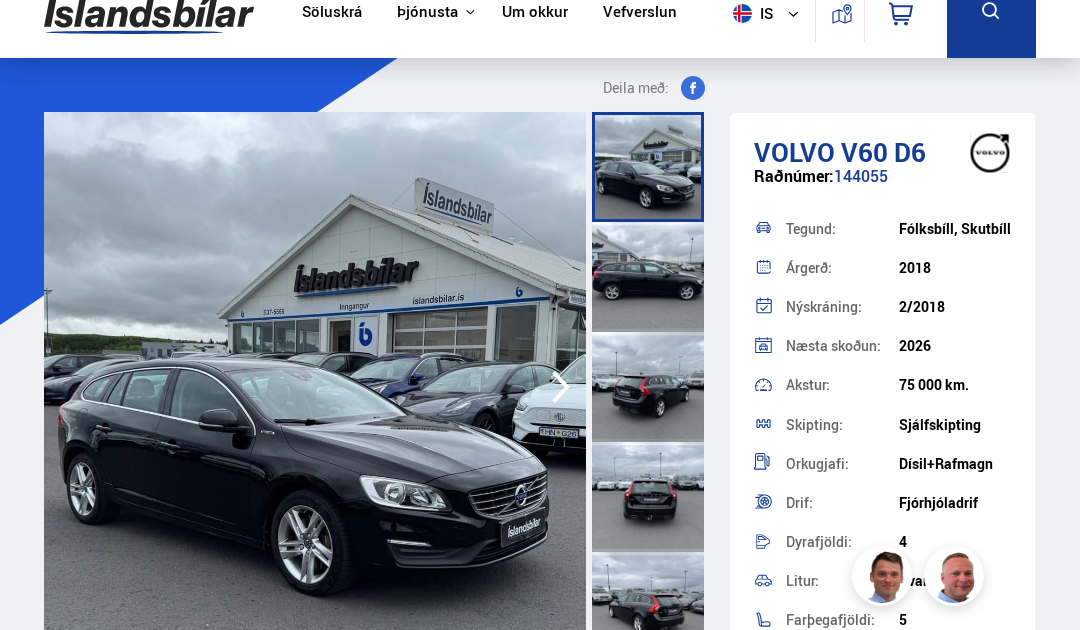 scroll, scrollTop: 0, scrollLeft: 0, axis: both 